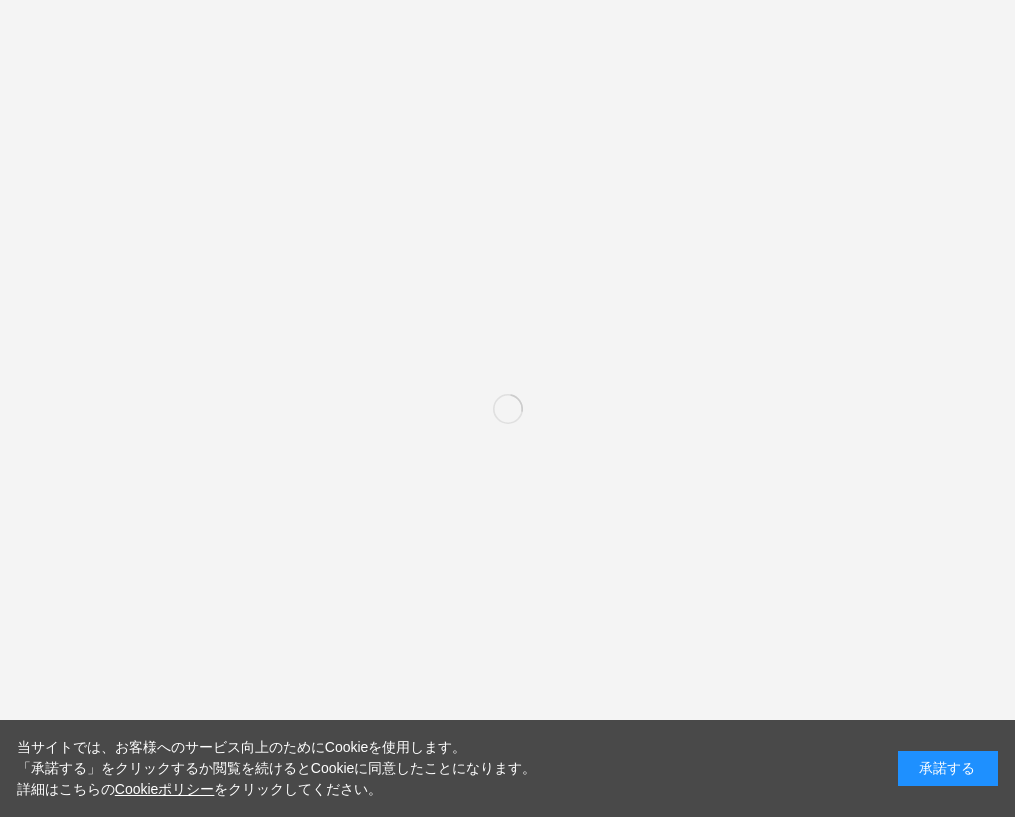 scroll, scrollTop: 0, scrollLeft: 0, axis: both 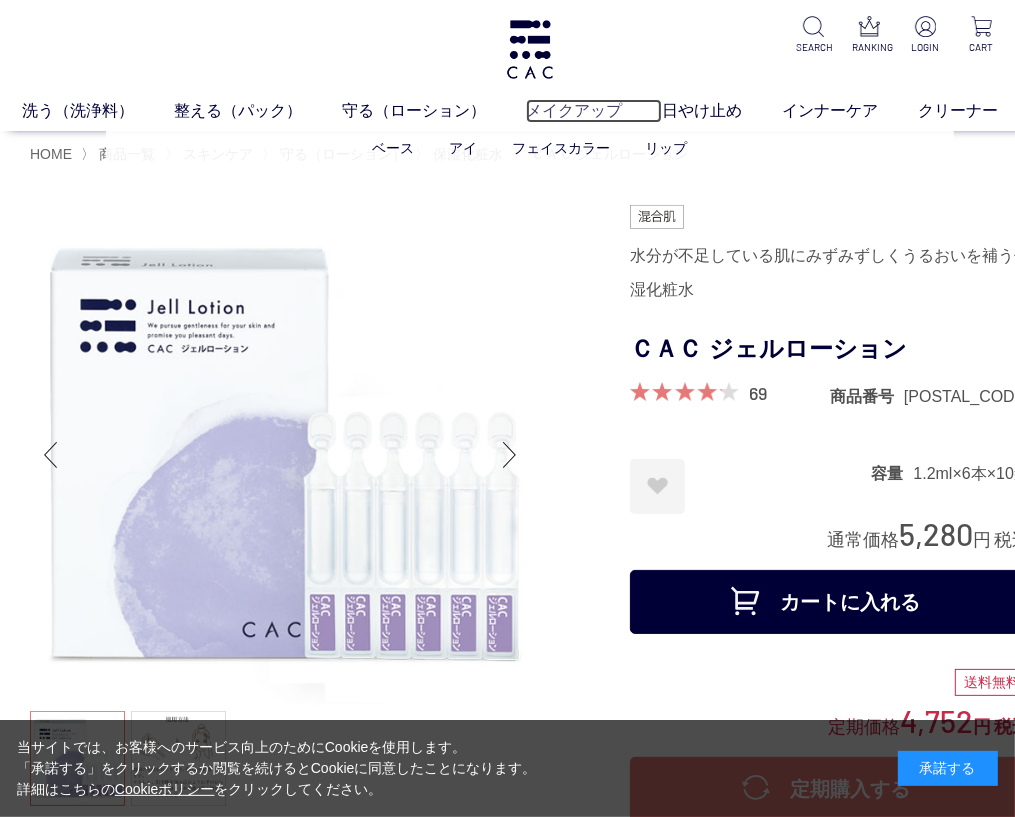 click on "メイクアップ" at bounding box center (594, 111) 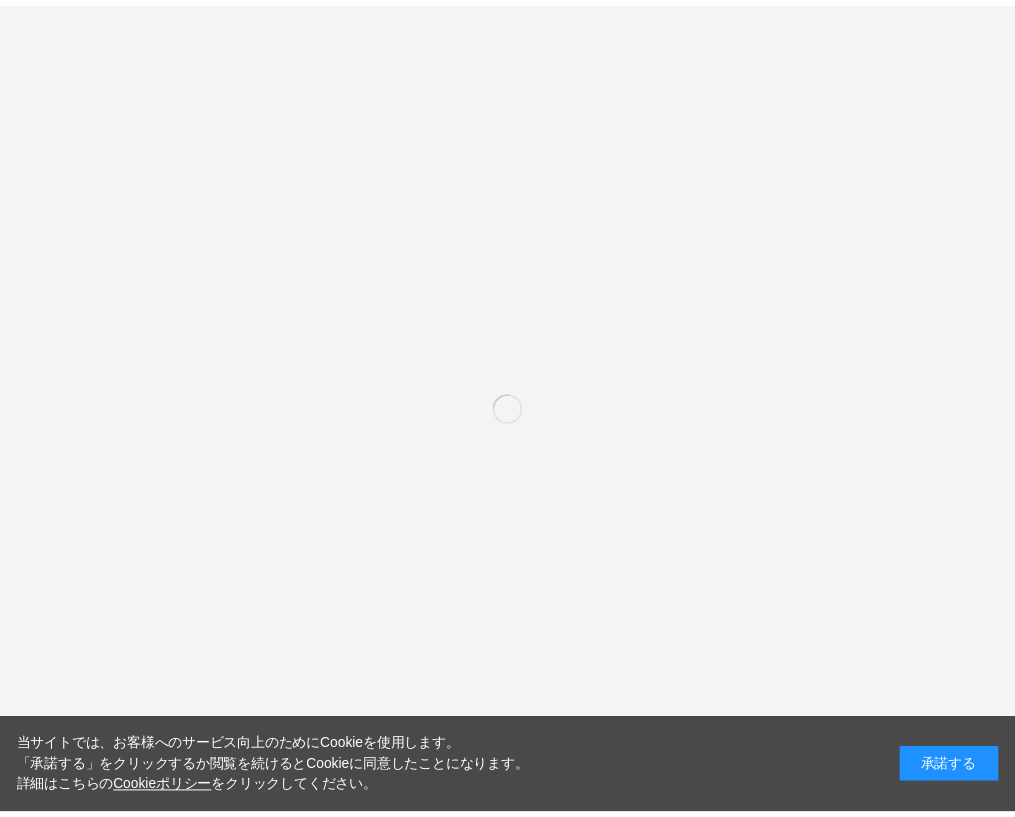 scroll, scrollTop: 0, scrollLeft: 0, axis: both 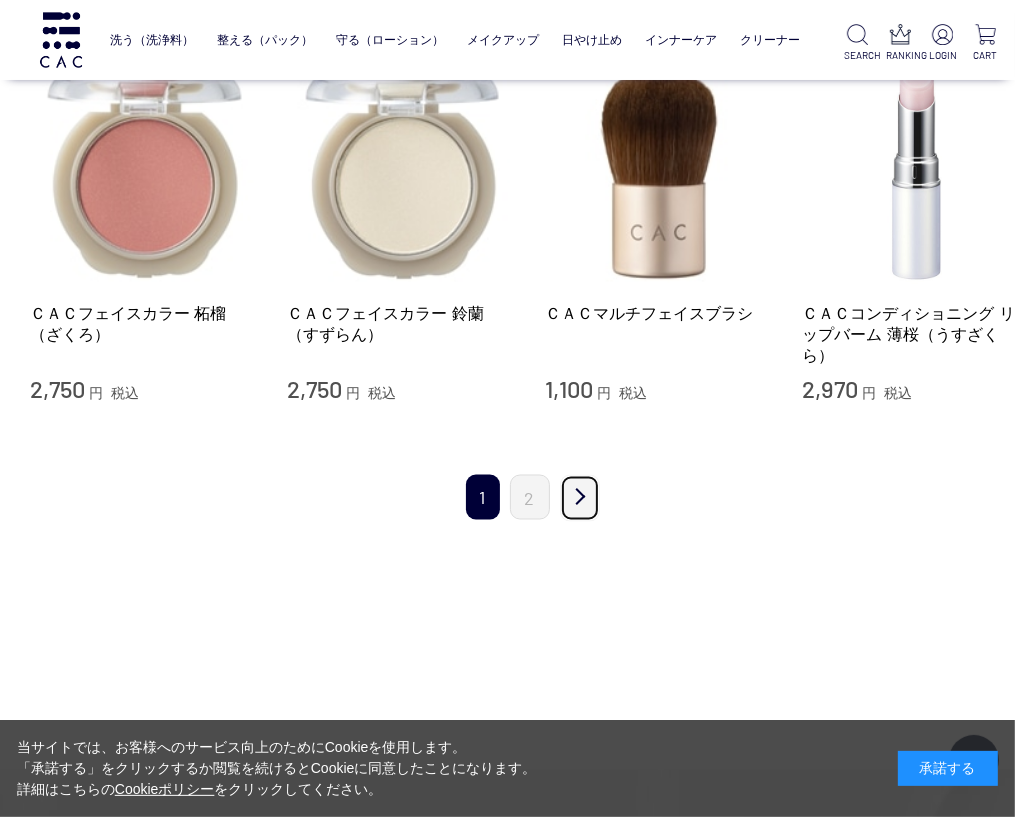 click on "次" at bounding box center [580, 498] 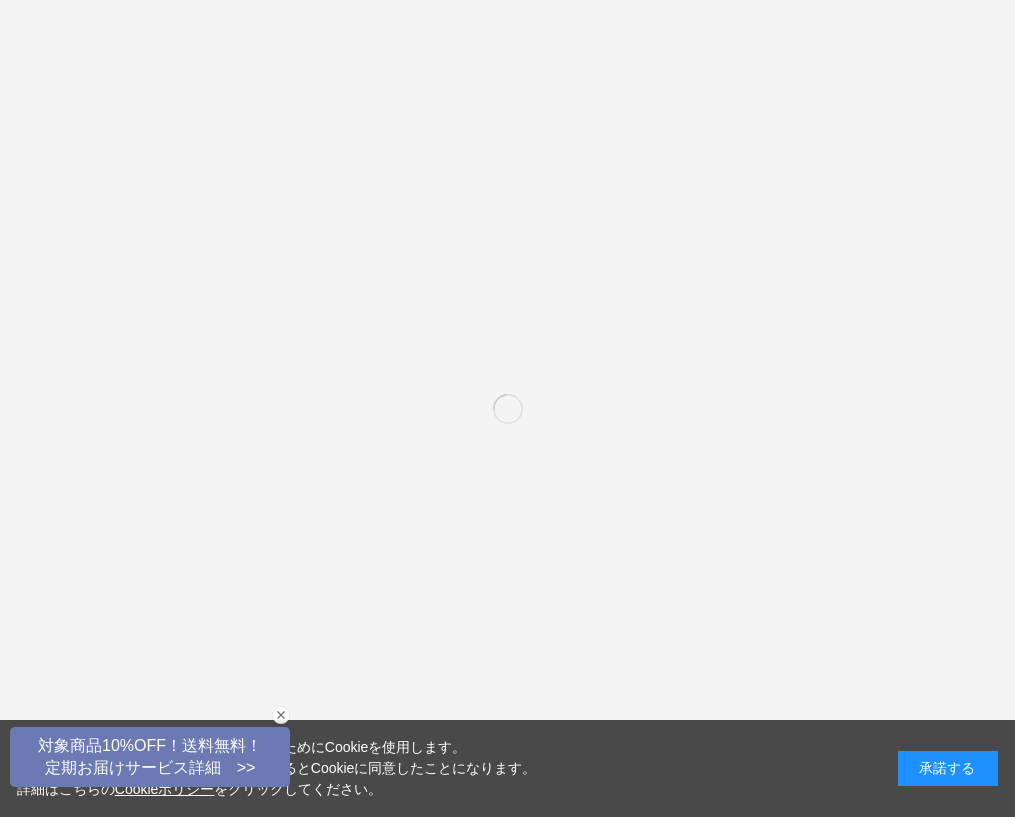 scroll, scrollTop: 0, scrollLeft: 0, axis: both 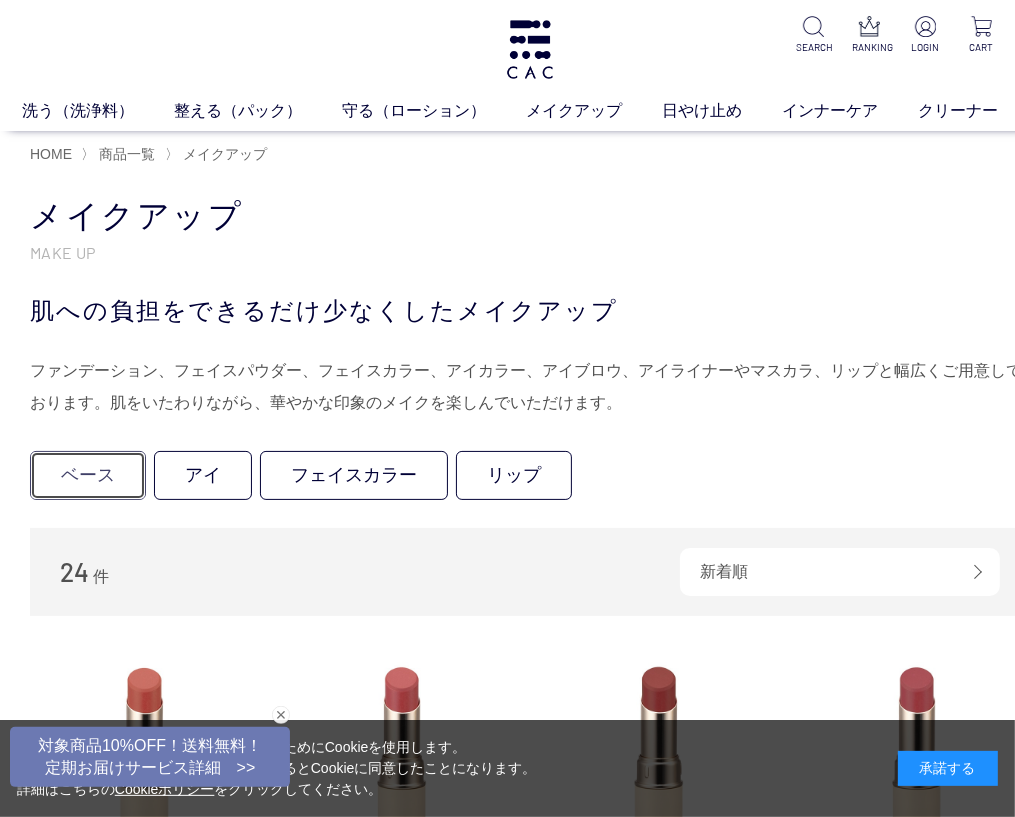 click on "ベース" at bounding box center (88, 475) 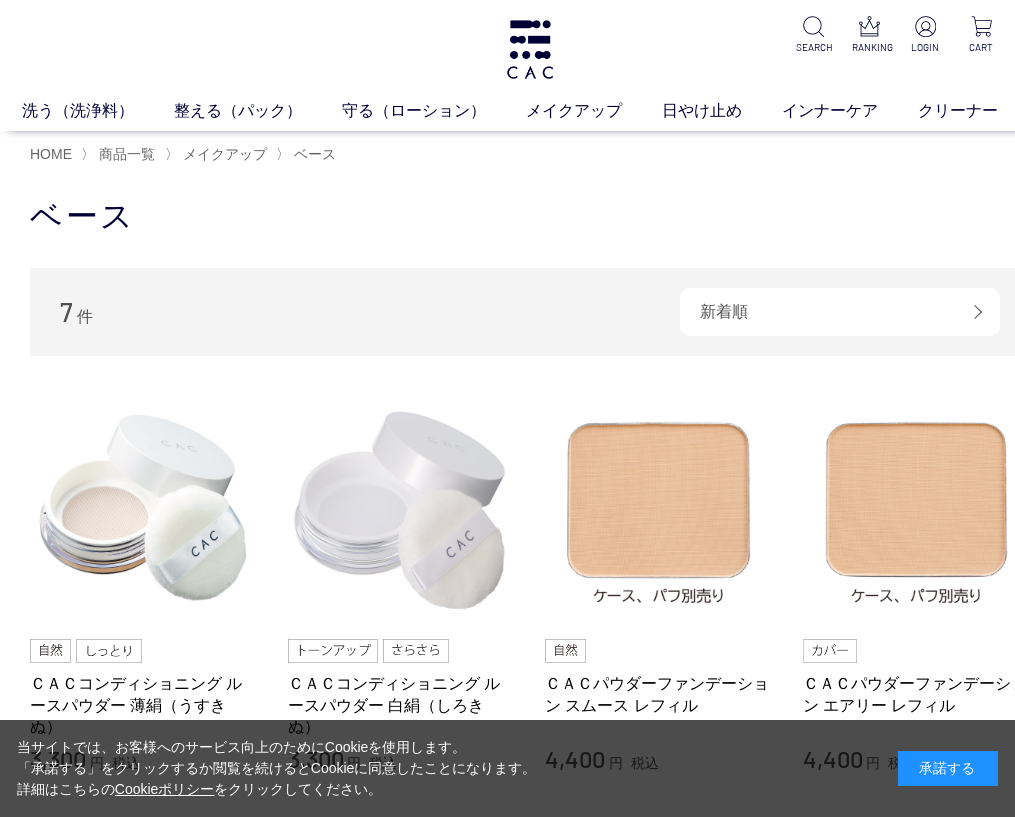 scroll, scrollTop: 0, scrollLeft: 0, axis: both 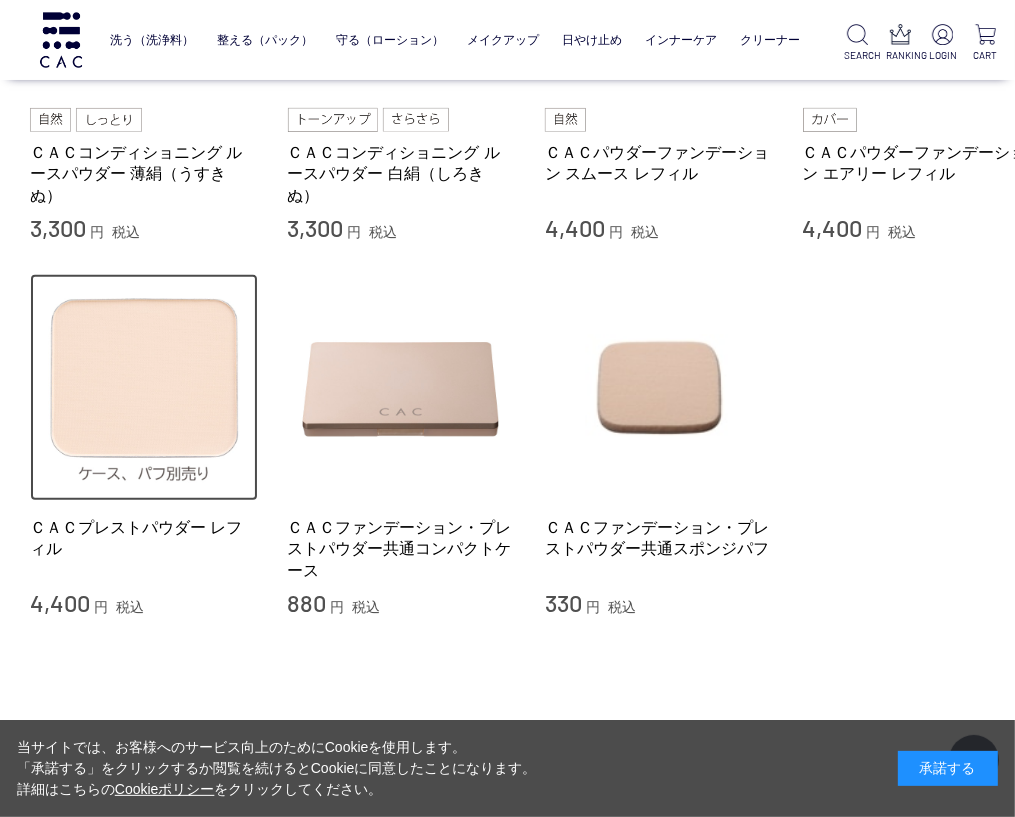 click at bounding box center (144, 388) 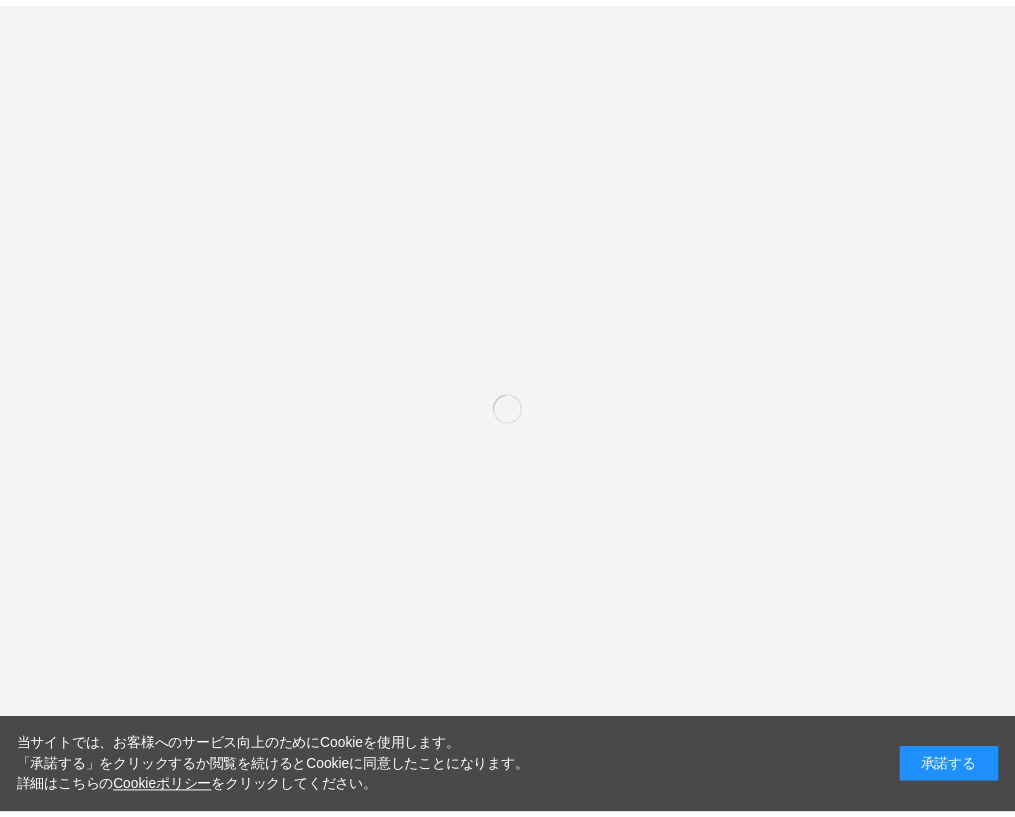 scroll, scrollTop: 0, scrollLeft: 0, axis: both 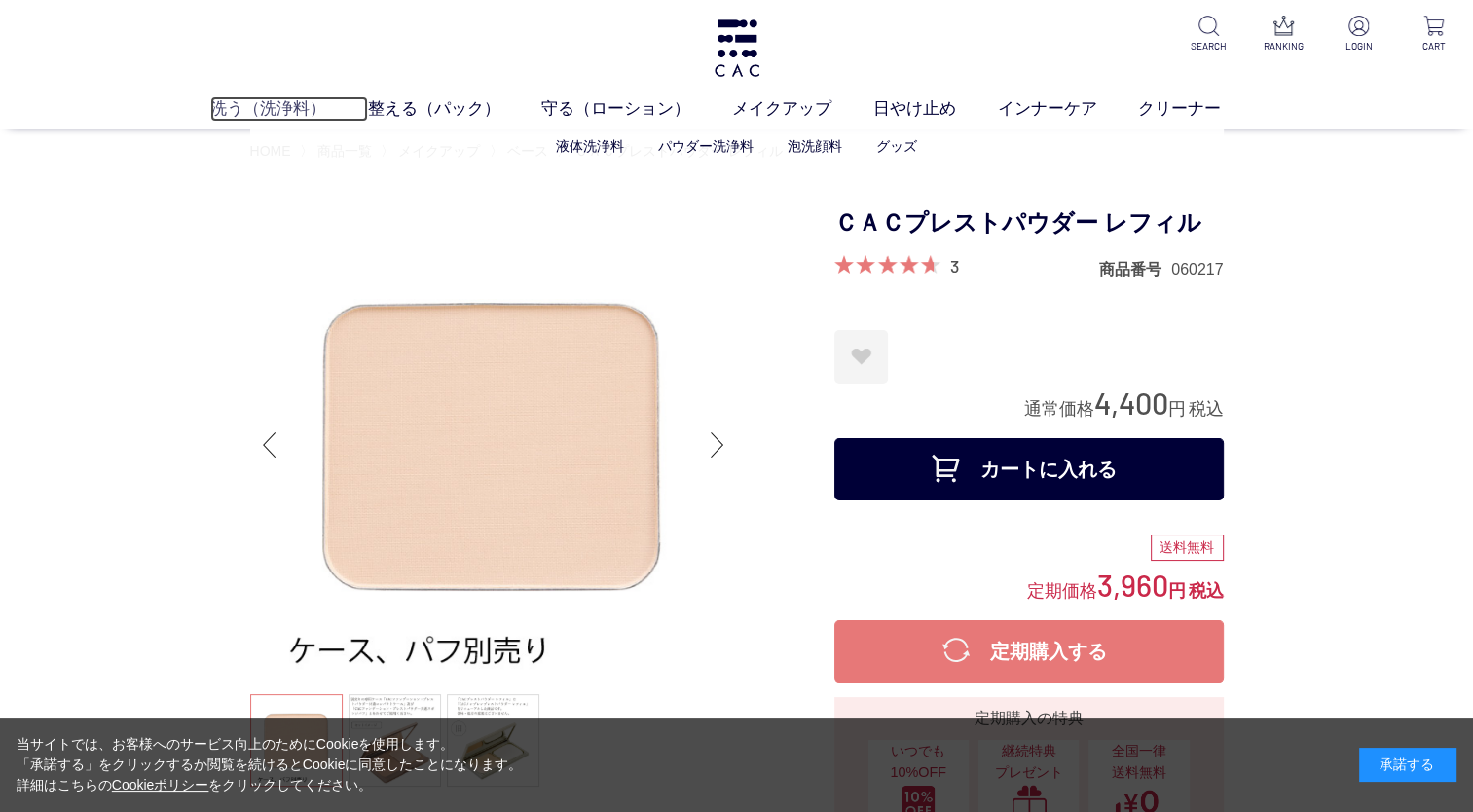 click on "洗う（洗浄料）" at bounding box center (289, 109) 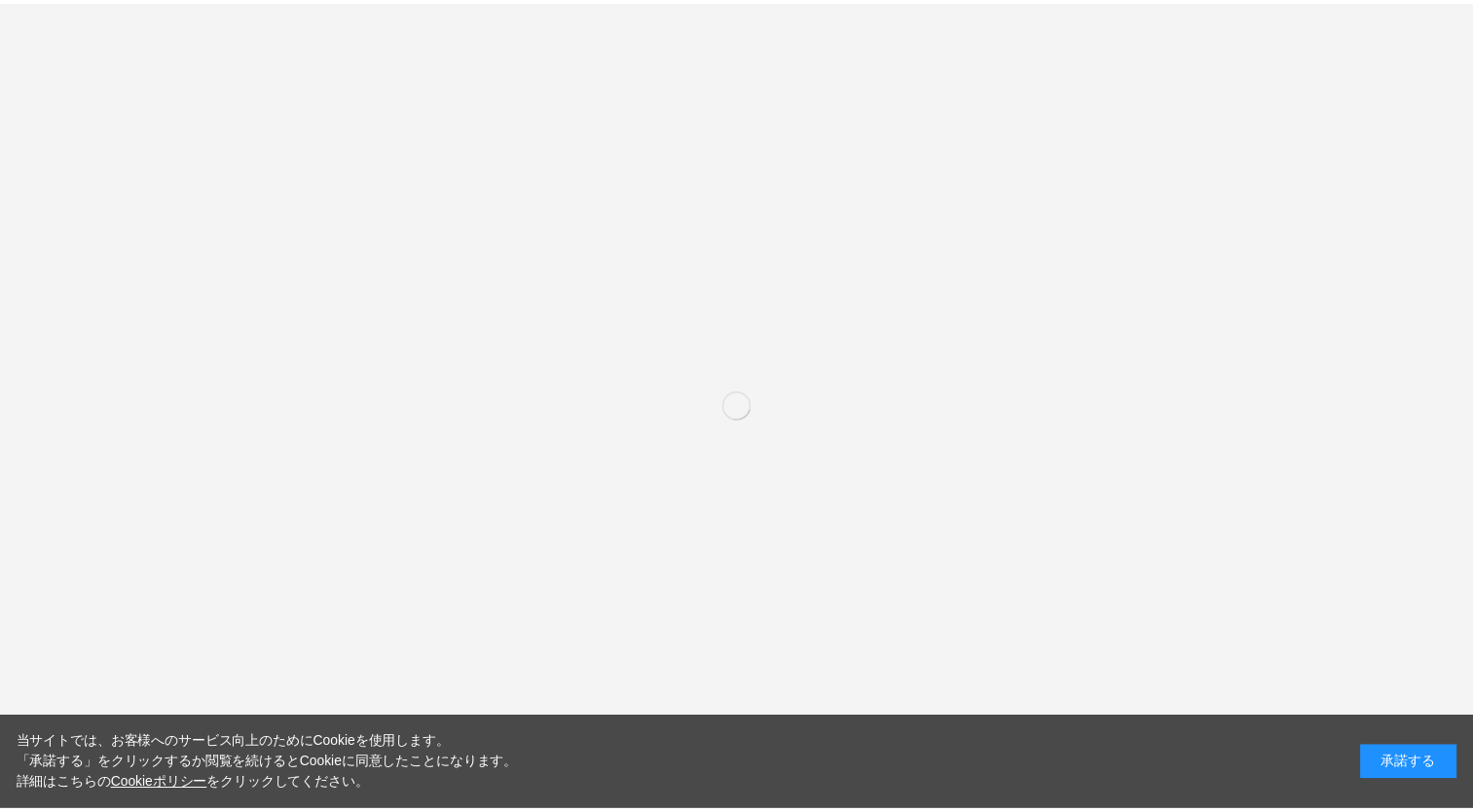 scroll, scrollTop: 0, scrollLeft: 0, axis: both 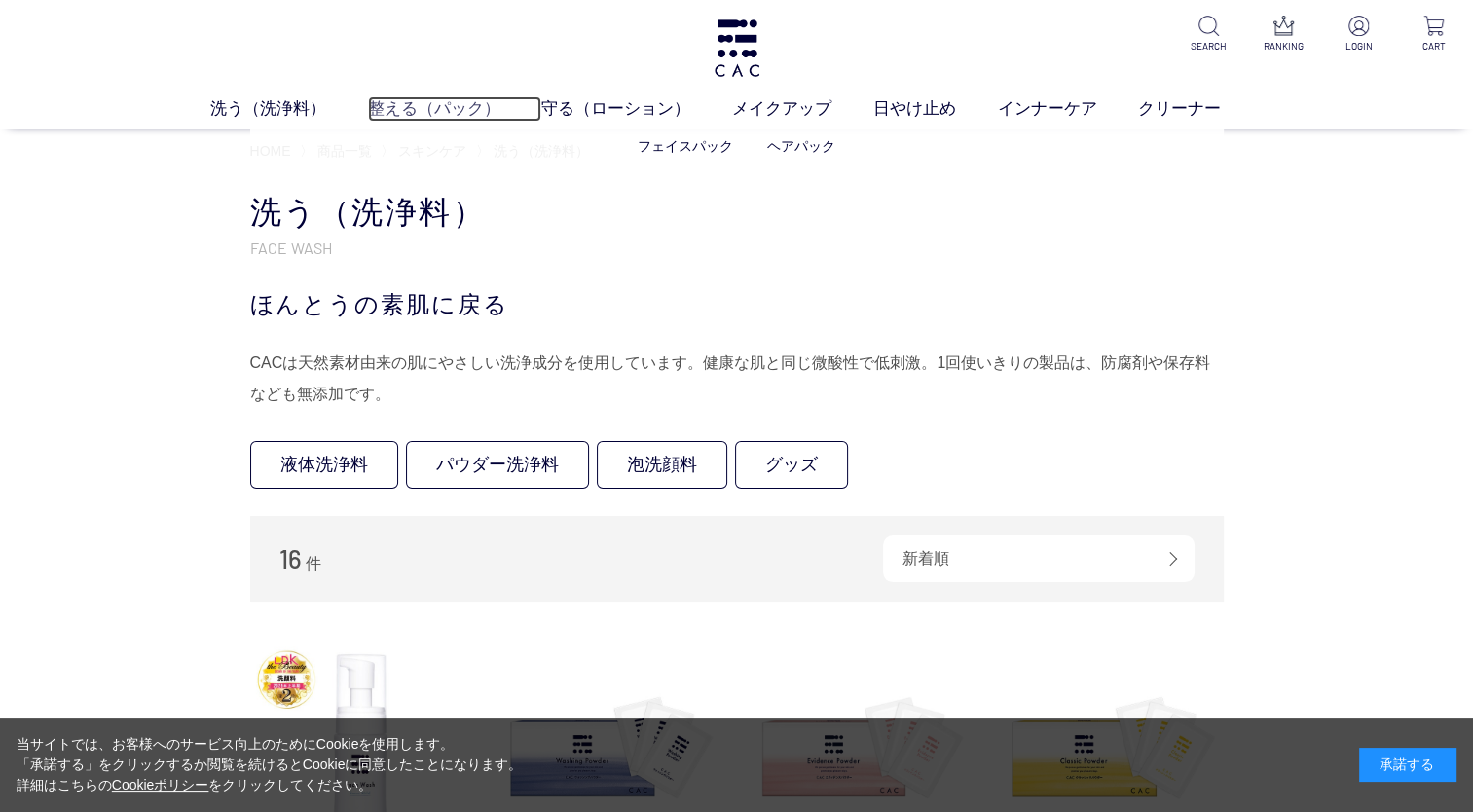 click on "整える（パック）" at bounding box center (455, 109) 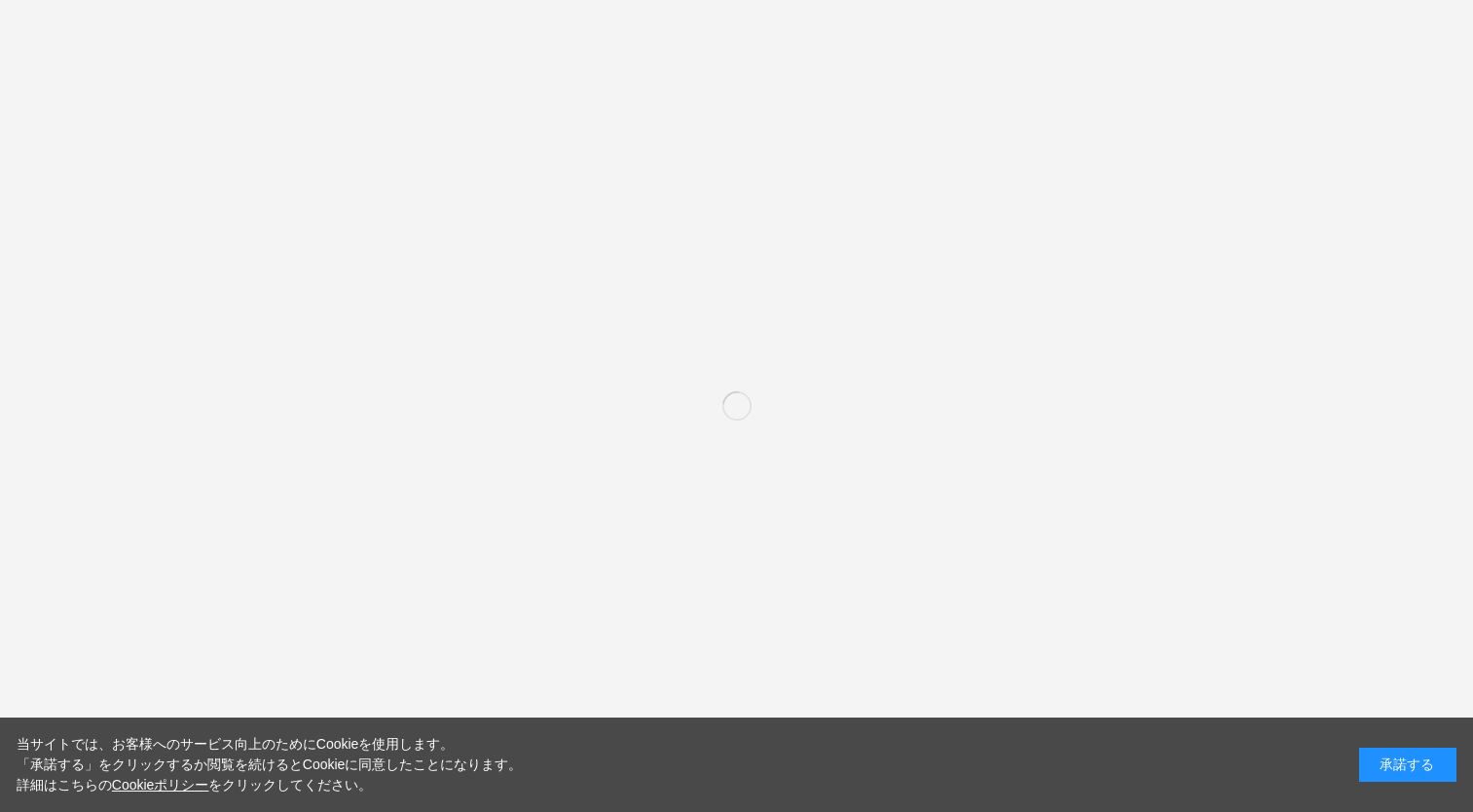 scroll, scrollTop: 0, scrollLeft: 0, axis: both 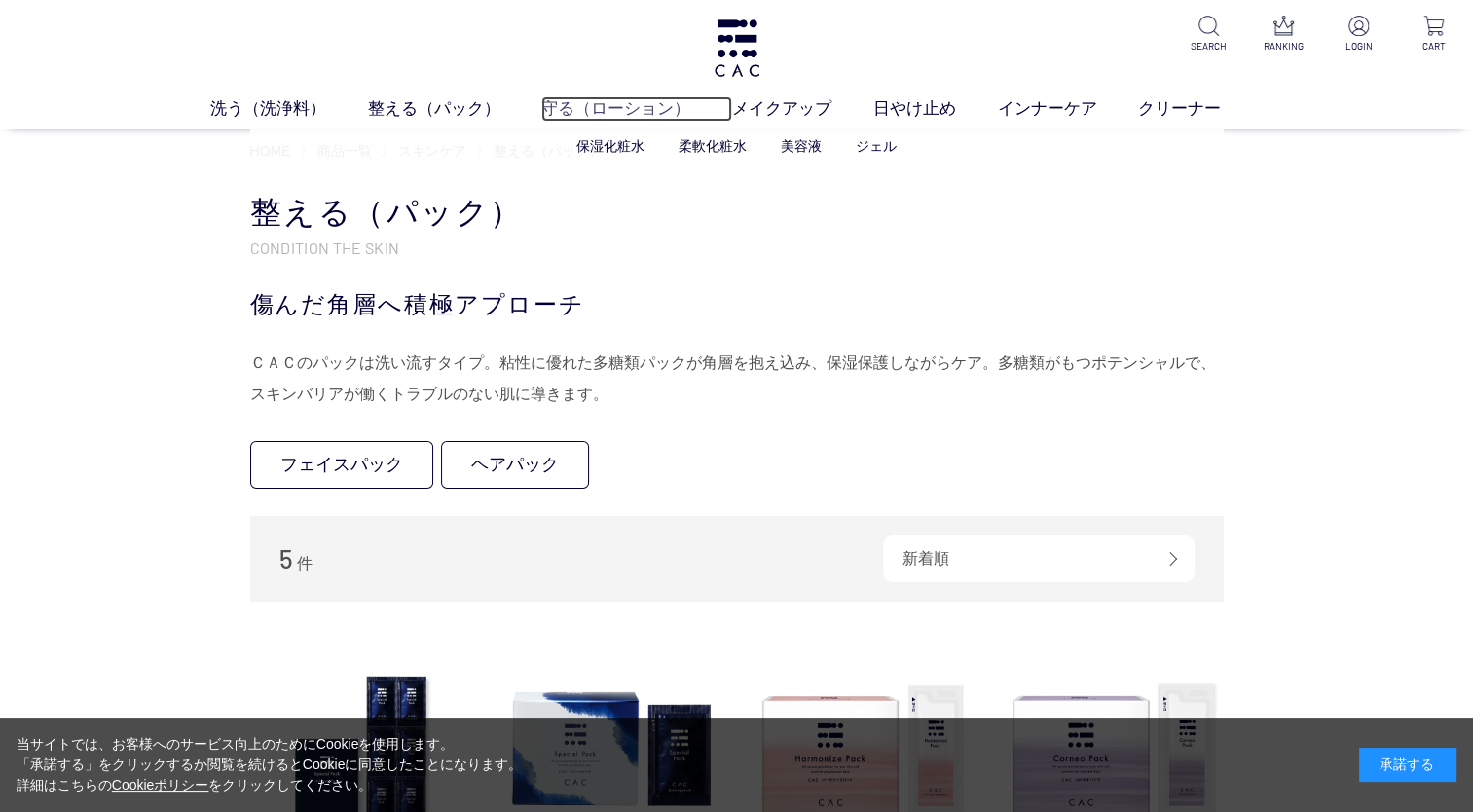 click on "守る（ローション）" at bounding box center [637, 109] 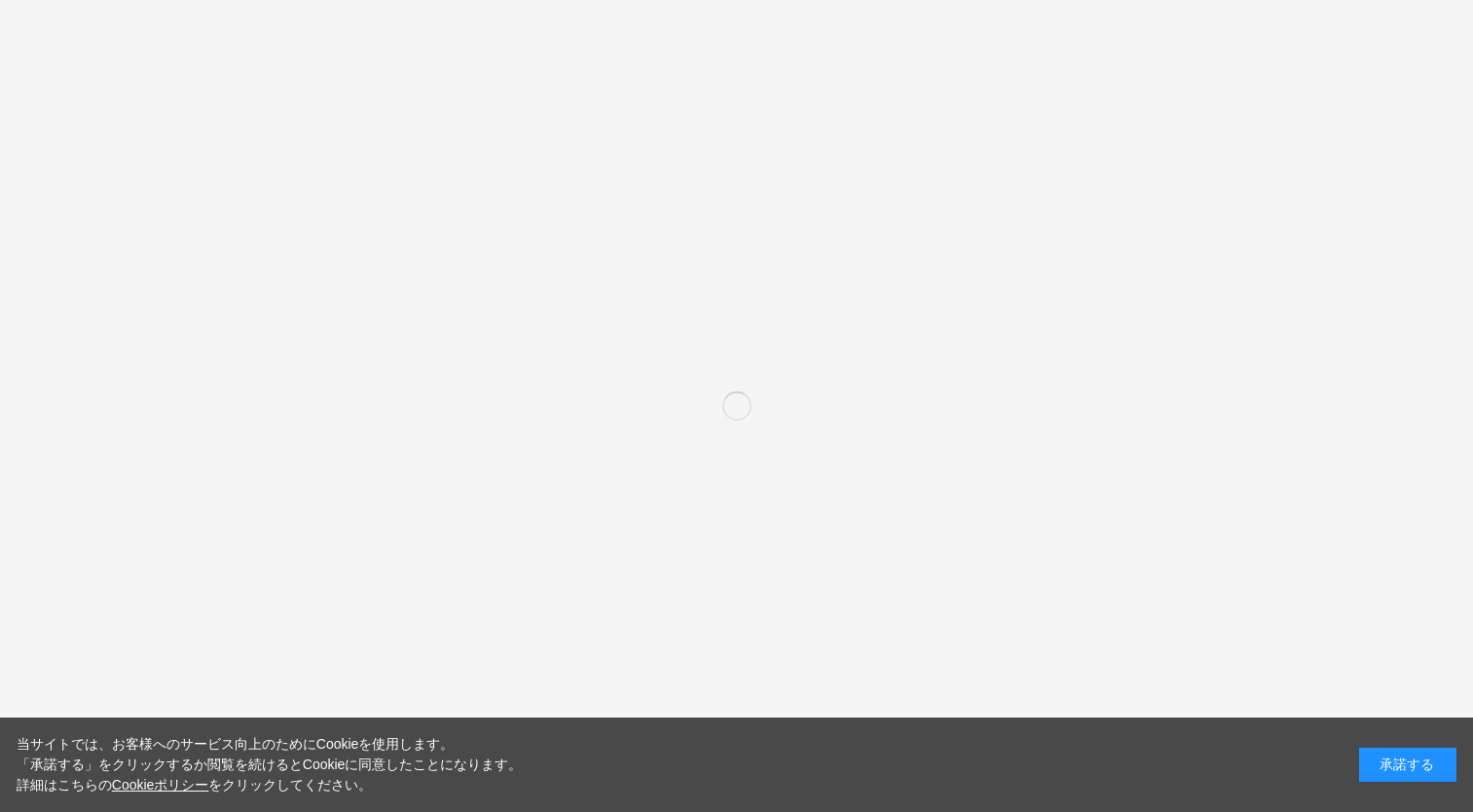 scroll, scrollTop: 0, scrollLeft: 0, axis: both 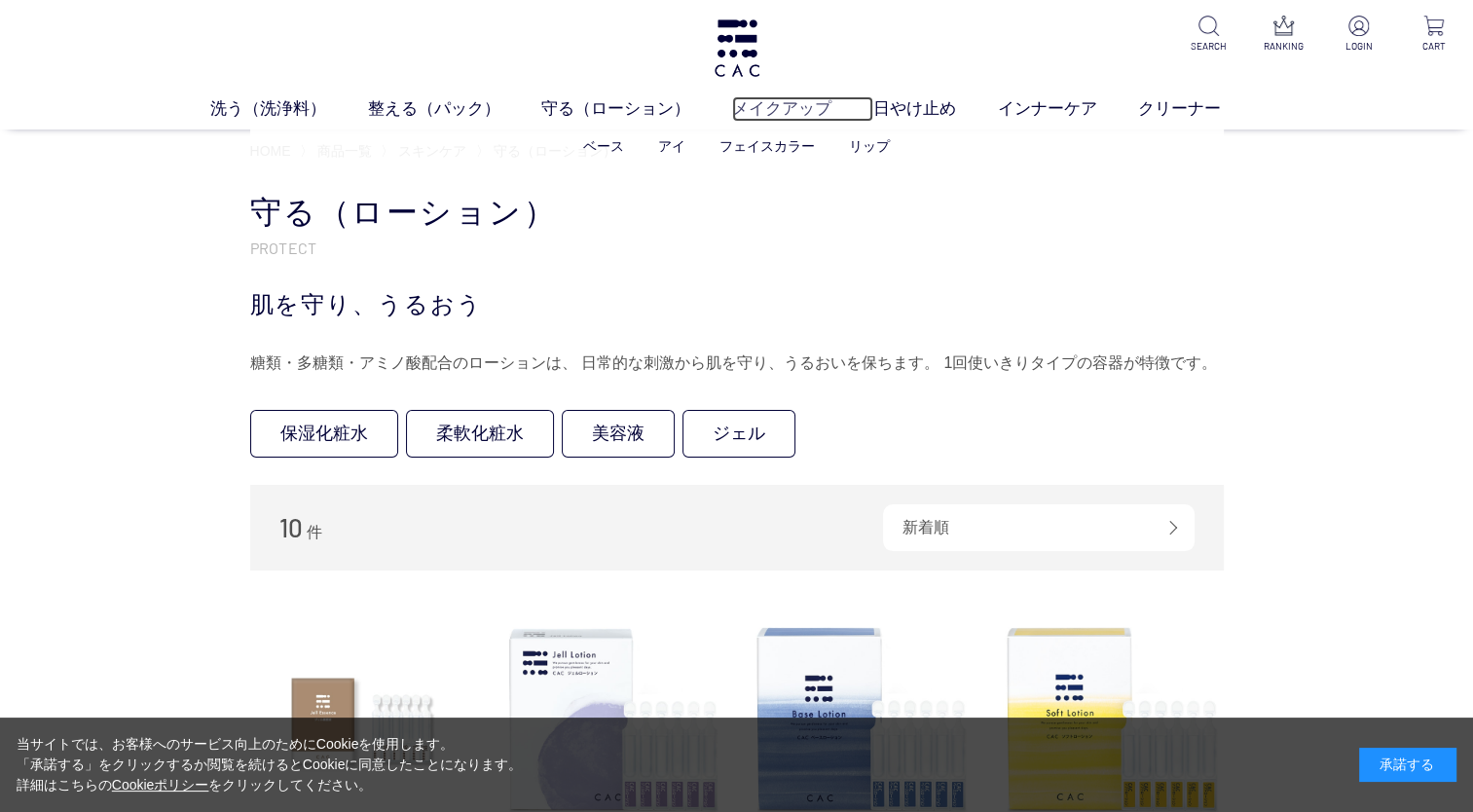 click on "メイクアップ" at bounding box center [802, 109] 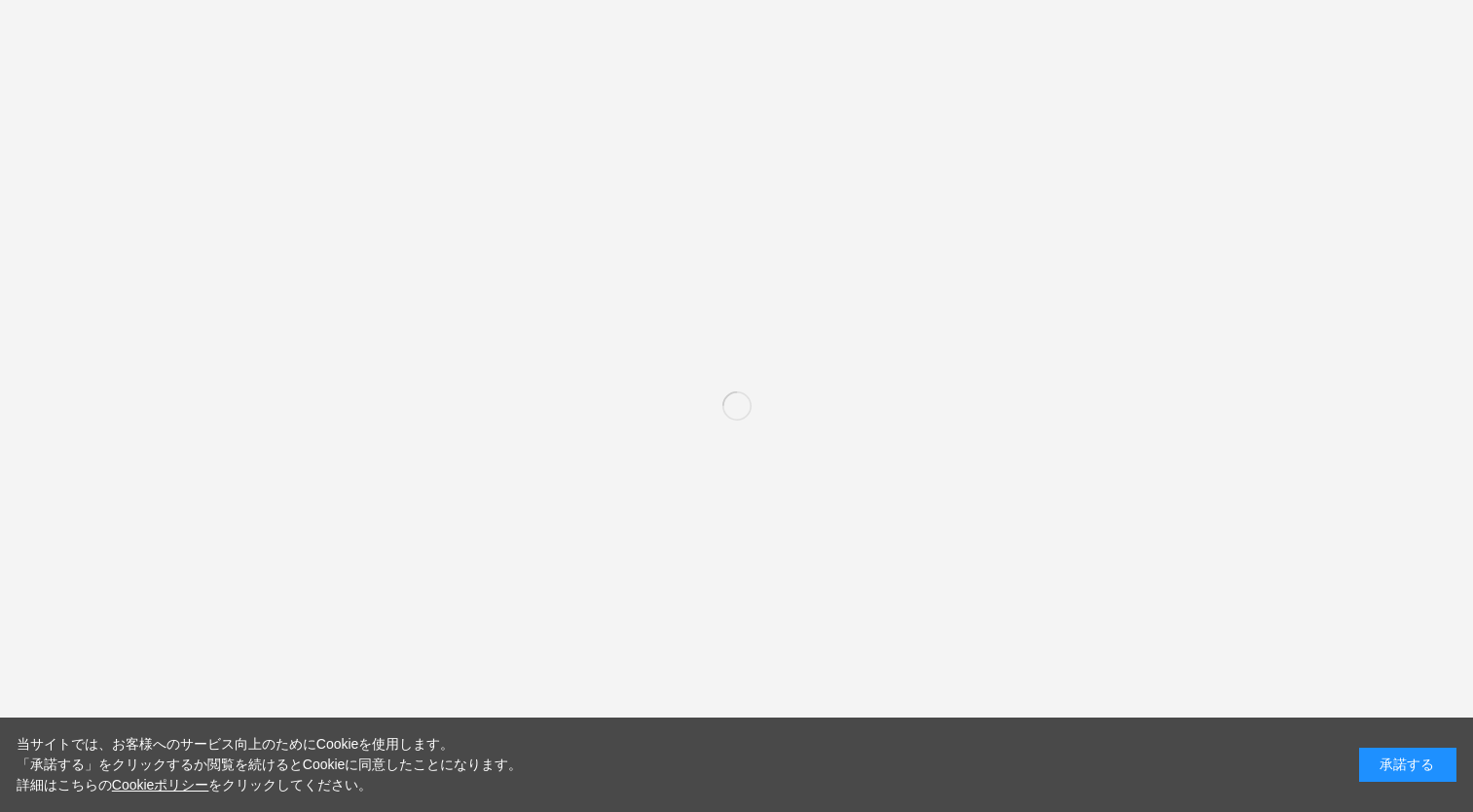 scroll, scrollTop: 0, scrollLeft: 0, axis: both 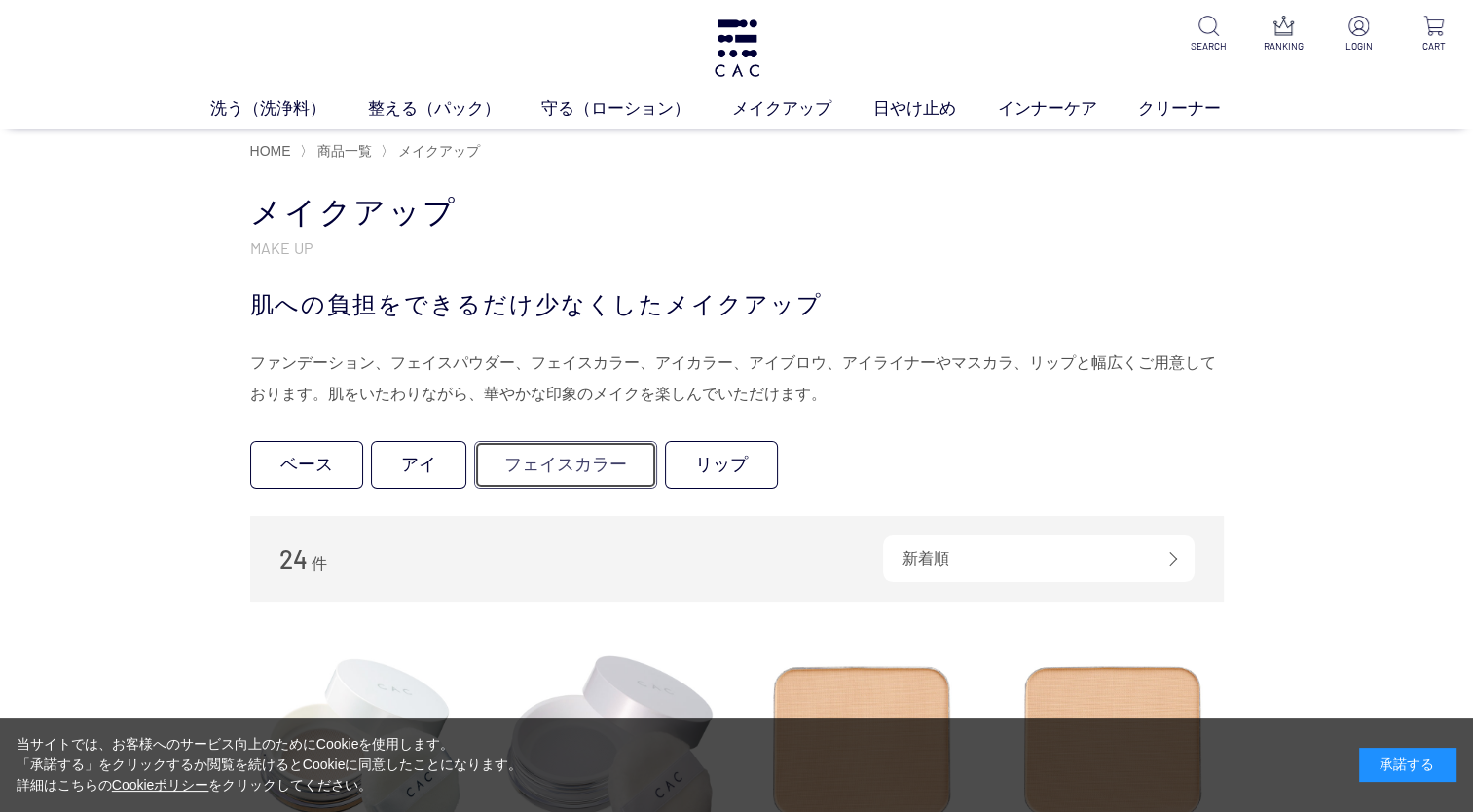 click on "フェイスカラー" at bounding box center (566, 464) 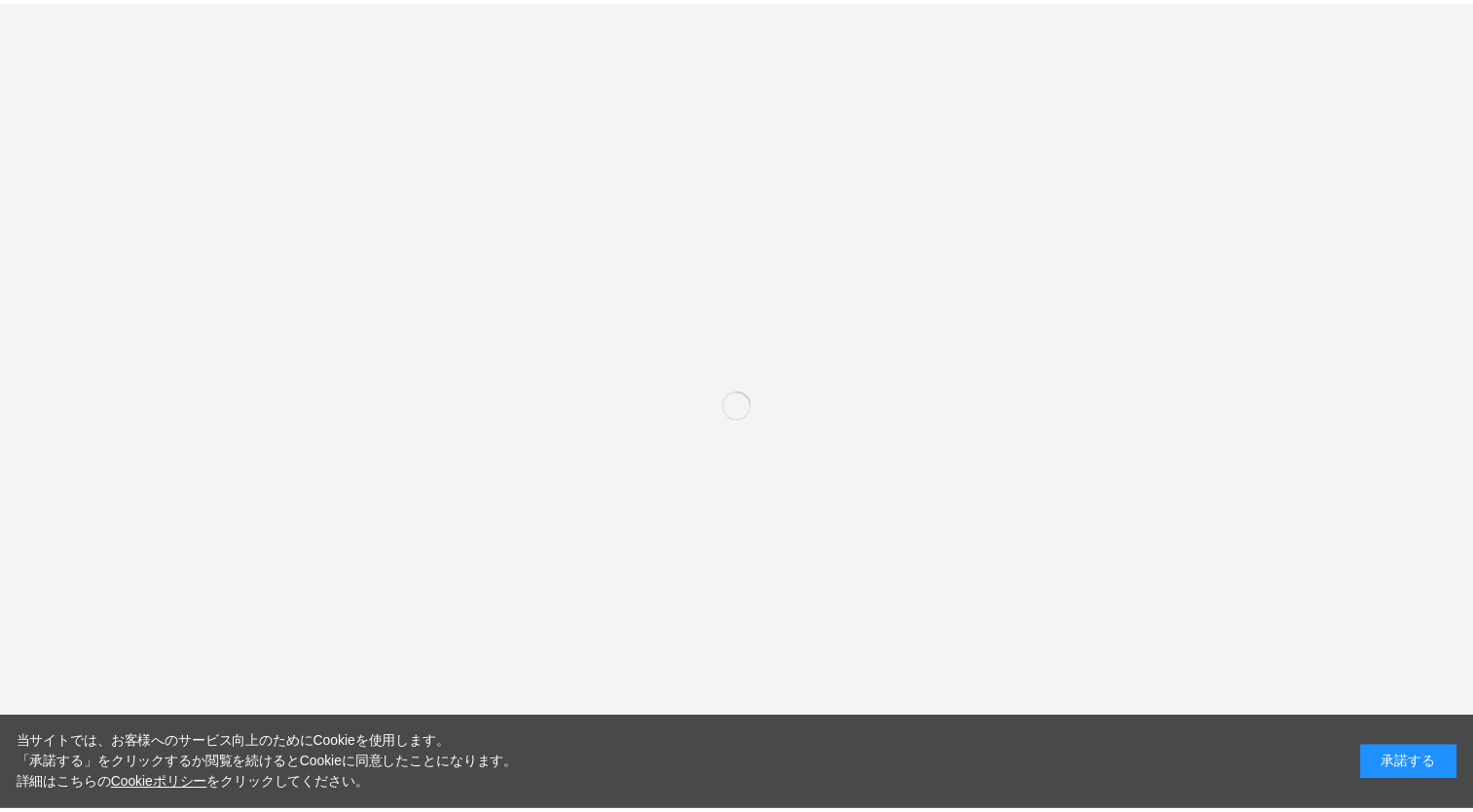 scroll, scrollTop: 0, scrollLeft: 0, axis: both 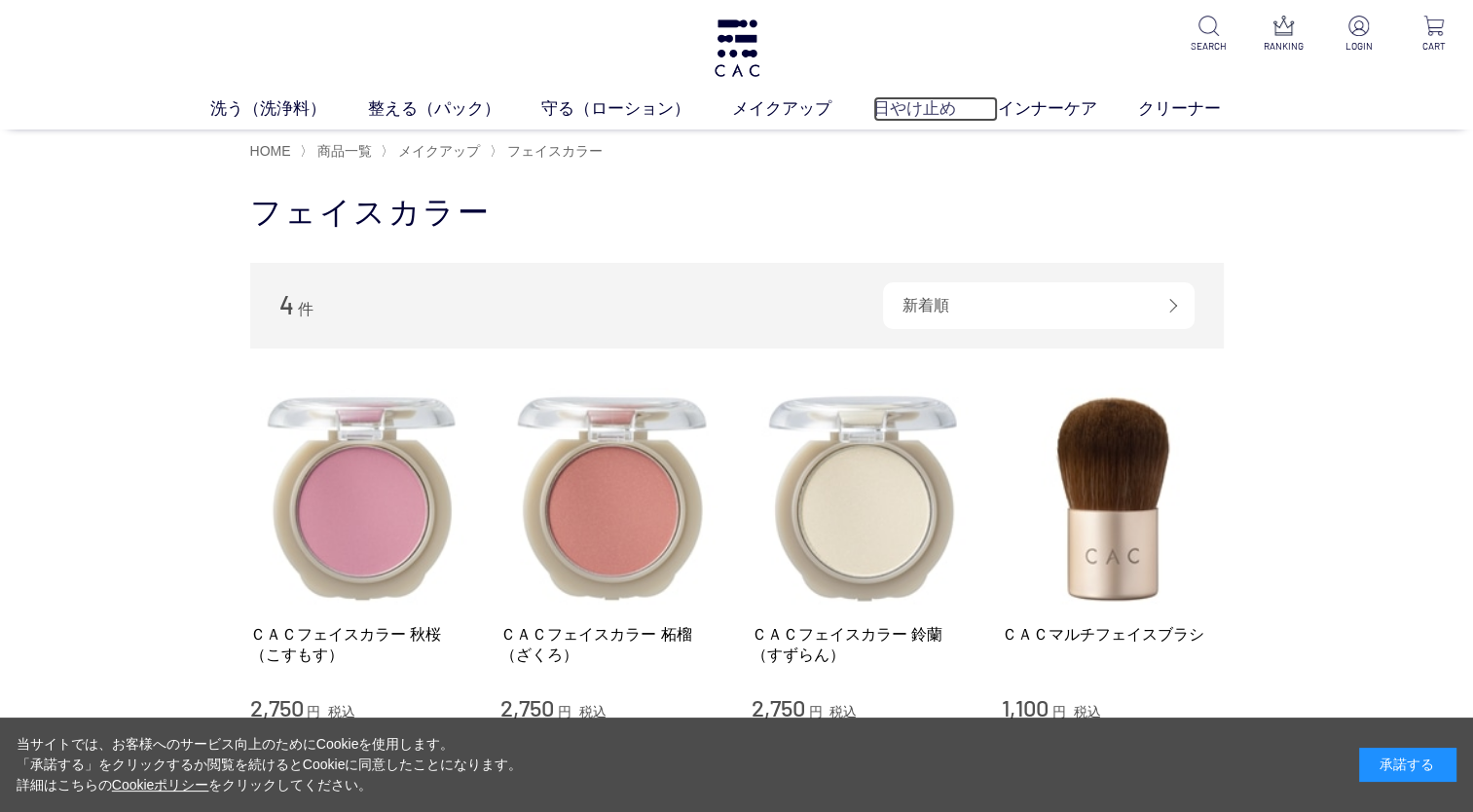 click on "日やけ止め" at bounding box center (936, 109) 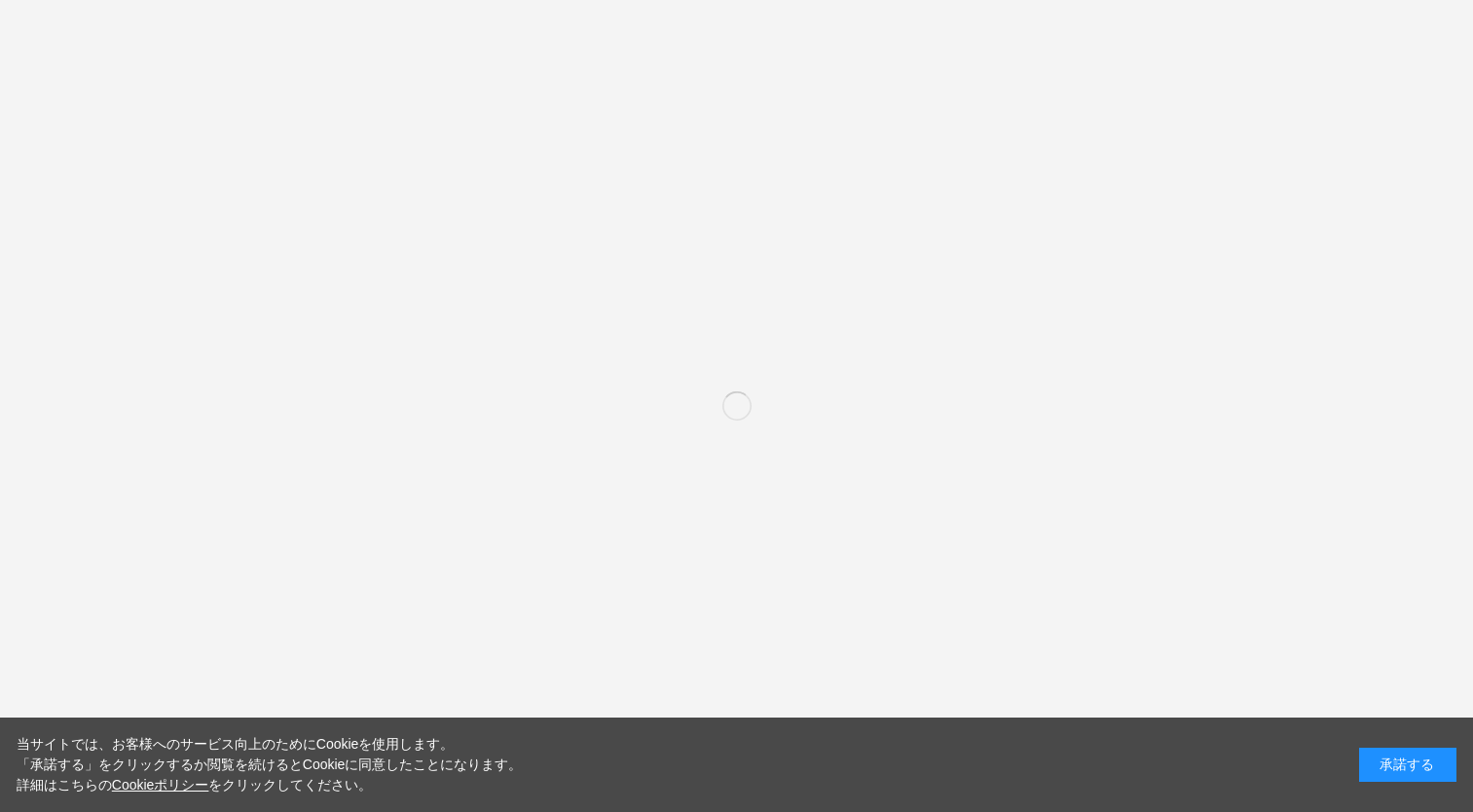 scroll, scrollTop: 0, scrollLeft: 0, axis: both 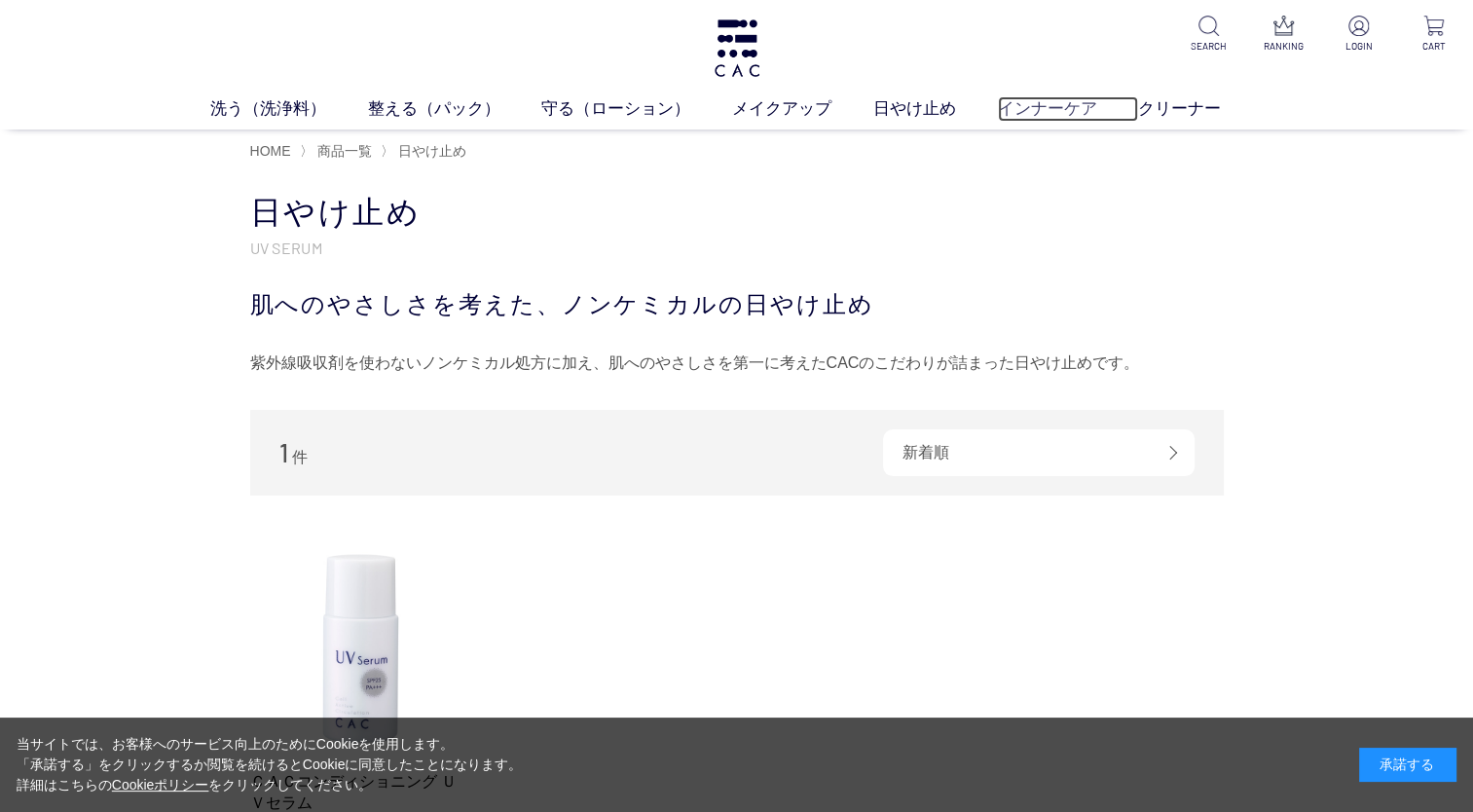 click on "インナーケア" at bounding box center [1068, 109] 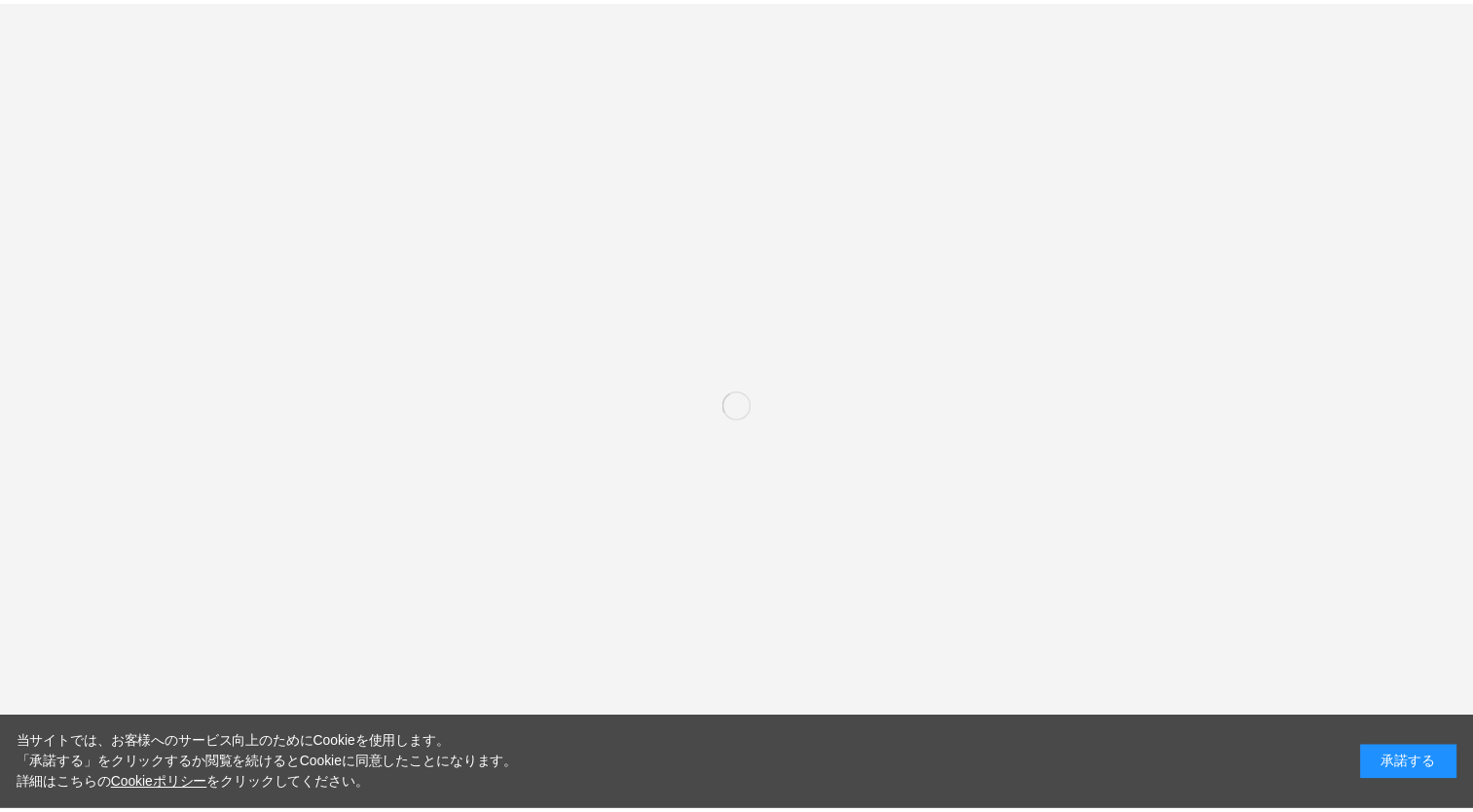 scroll, scrollTop: 0, scrollLeft: 0, axis: both 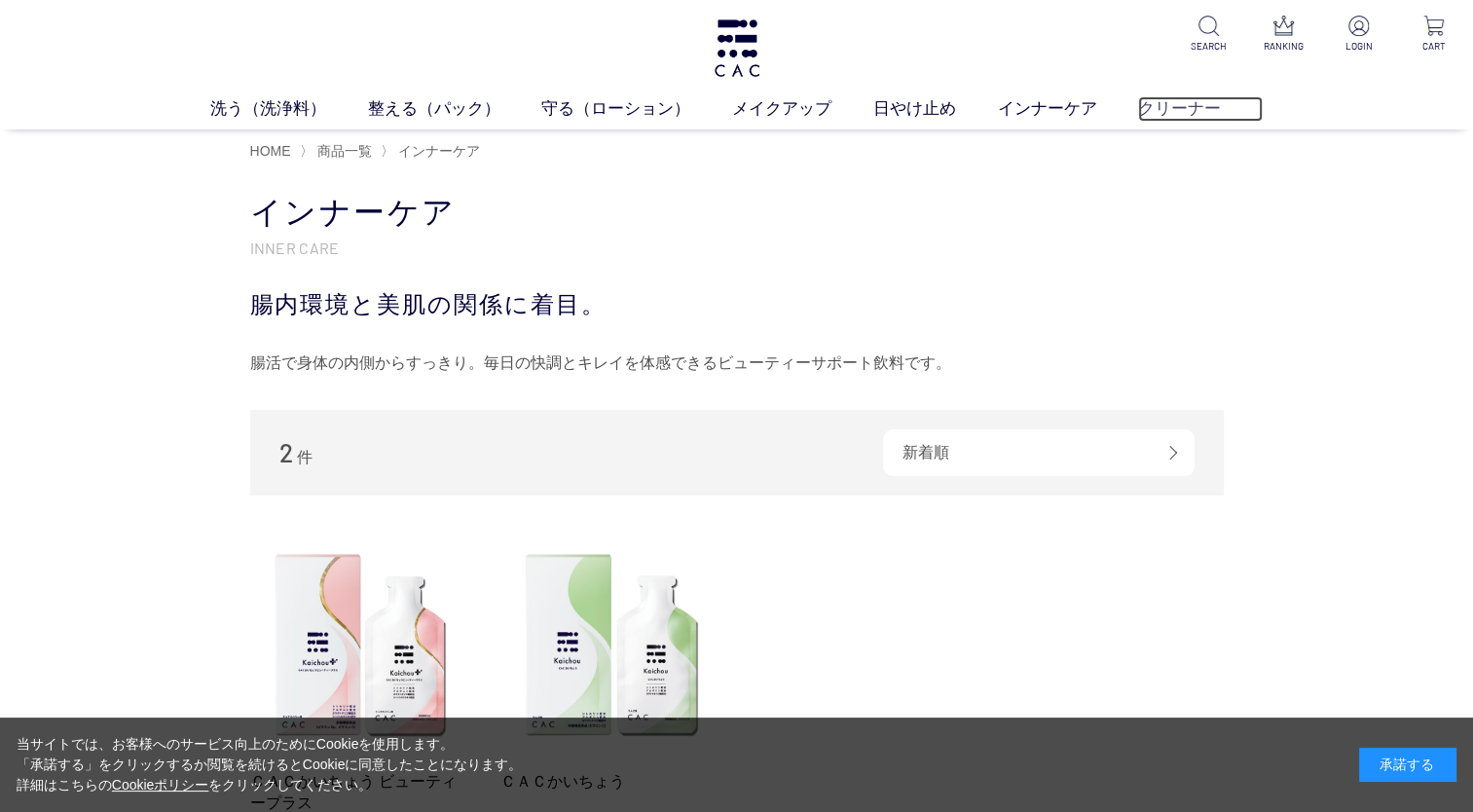 click on "クリーナー" at bounding box center (1200, 109) 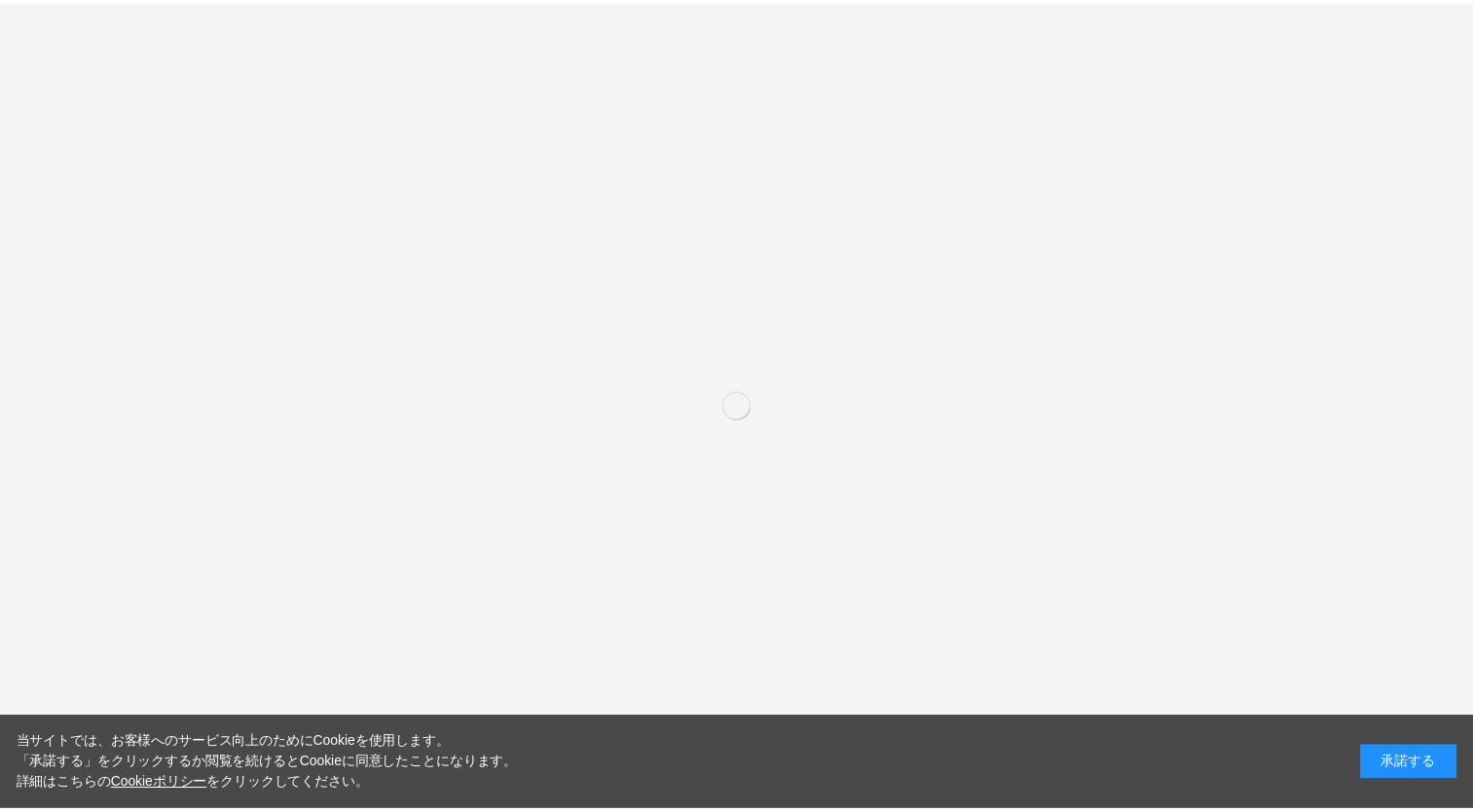 scroll, scrollTop: 0, scrollLeft: 0, axis: both 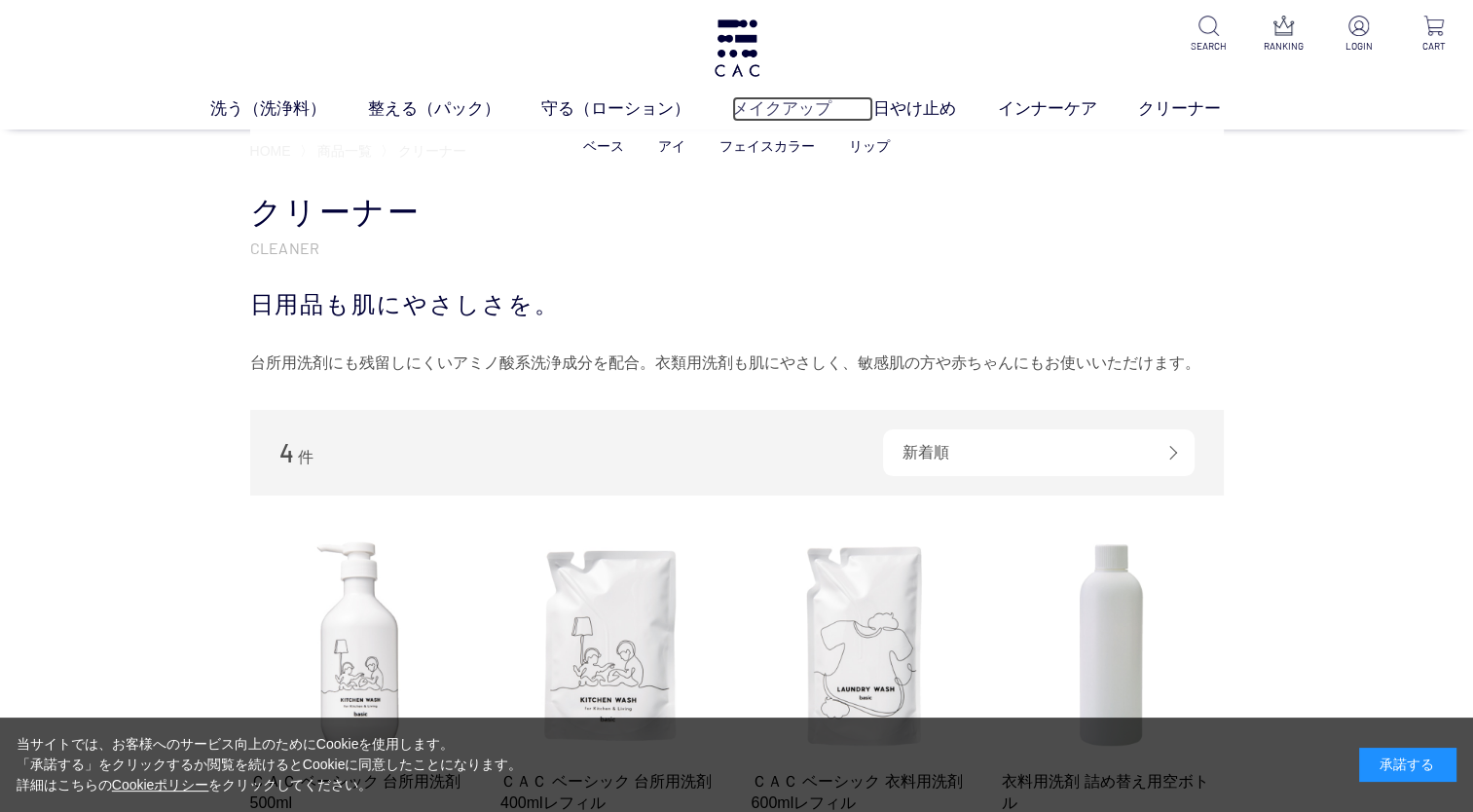 click on "メイクアップ" at bounding box center [802, 109] 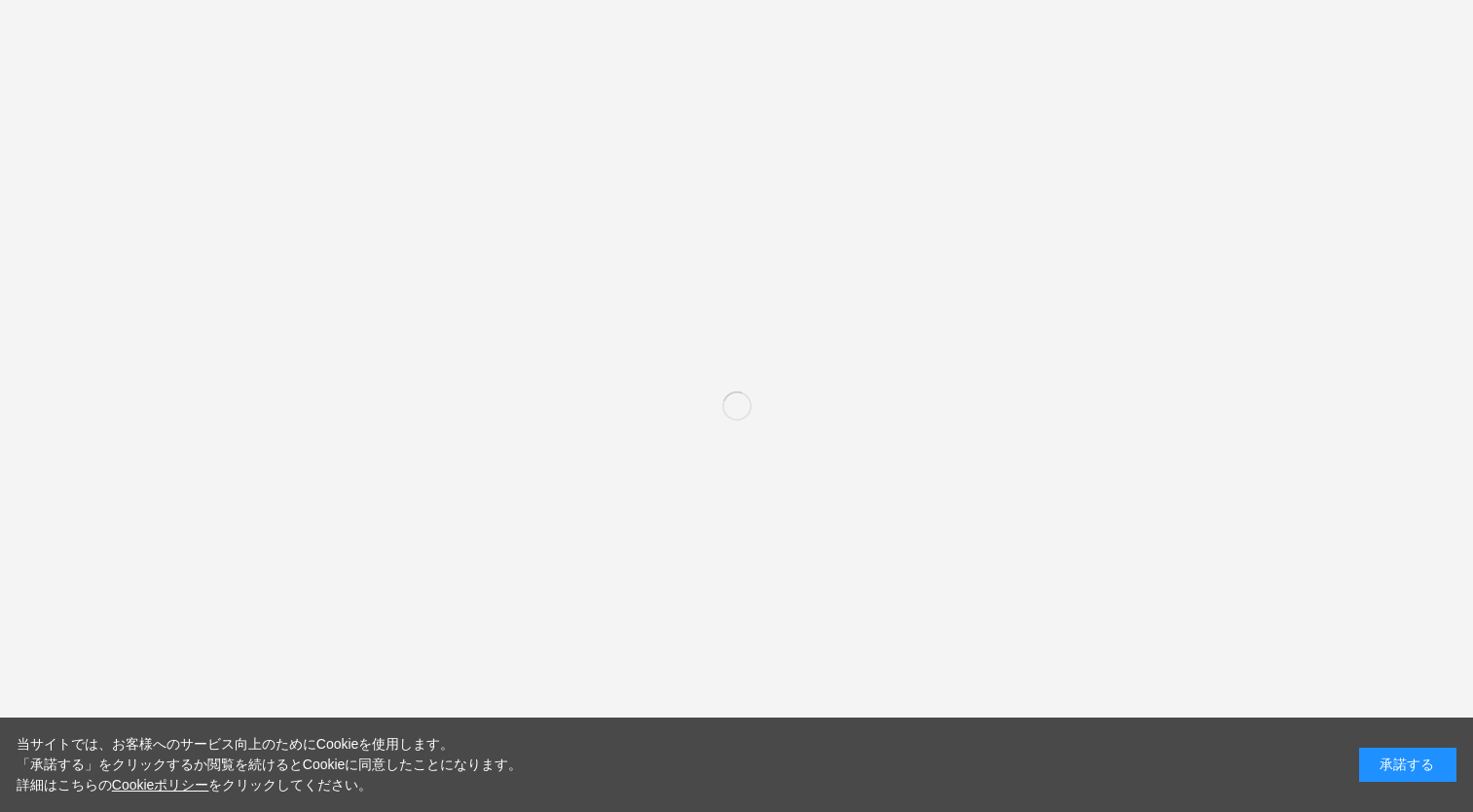 scroll, scrollTop: 0, scrollLeft: 0, axis: both 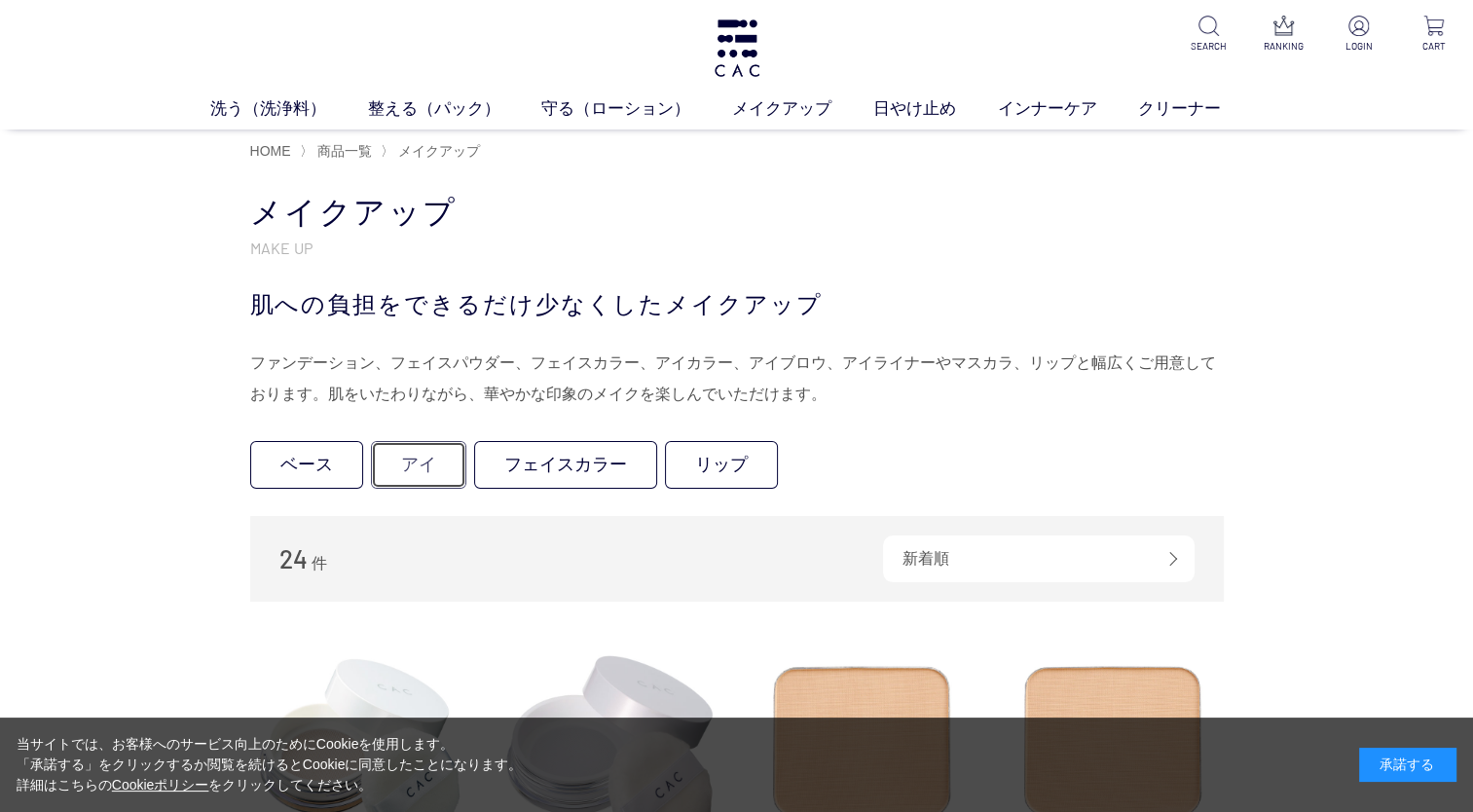click on "アイ" at bounding box center [419, 464] 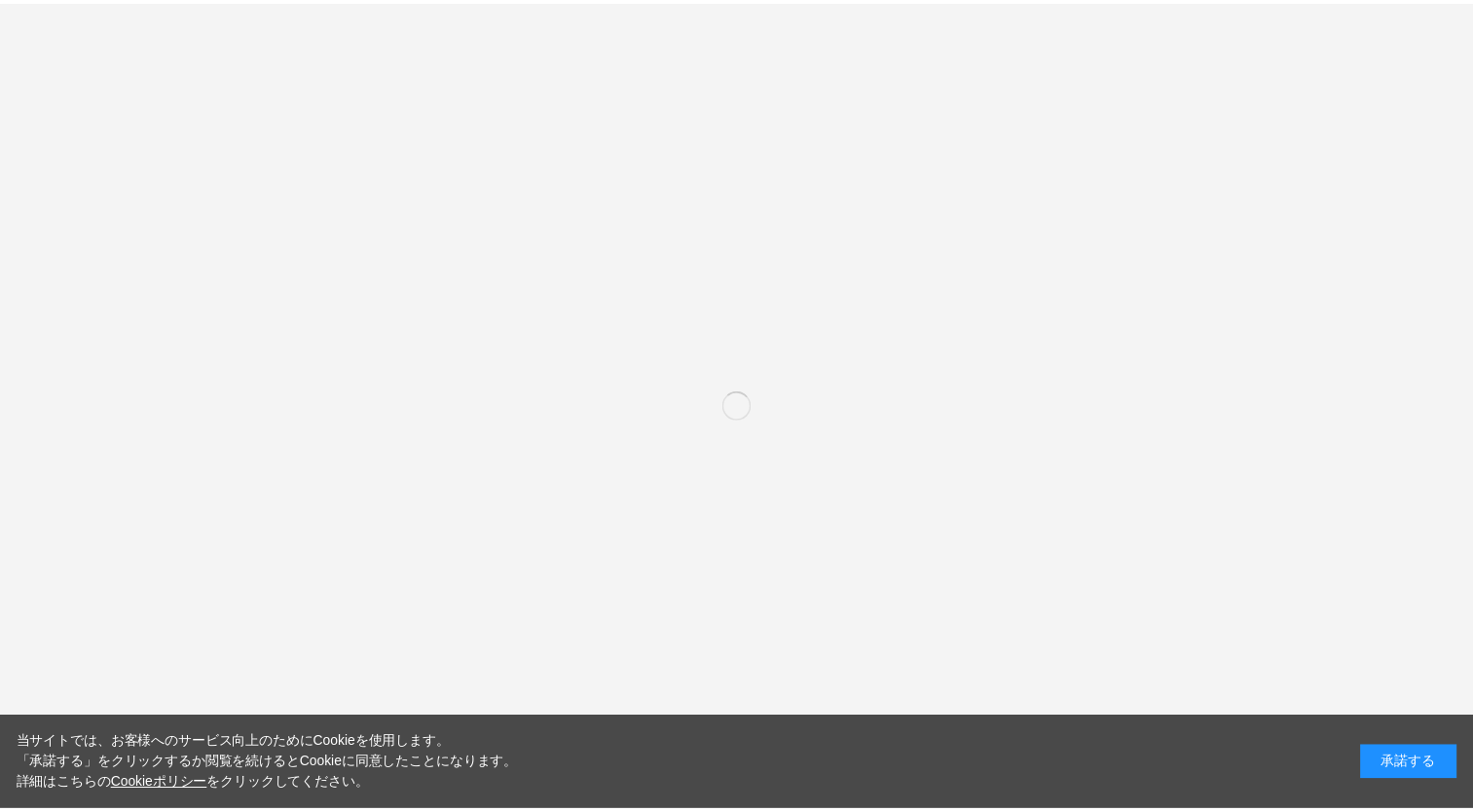 scroll, scrollTop: 0, scrollLeft: 0, axis: both 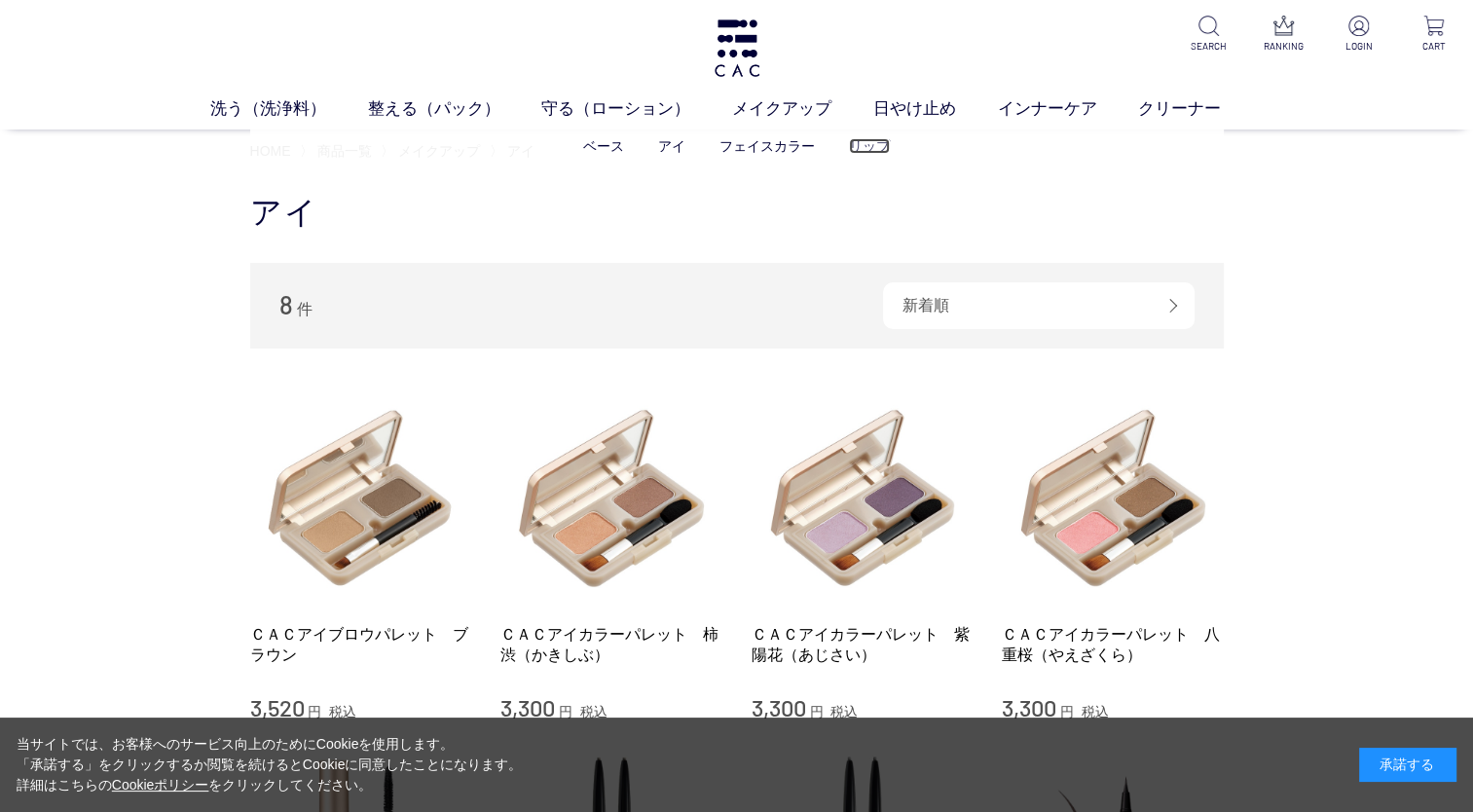 click on "リップ" at bounding box center [869, 146] 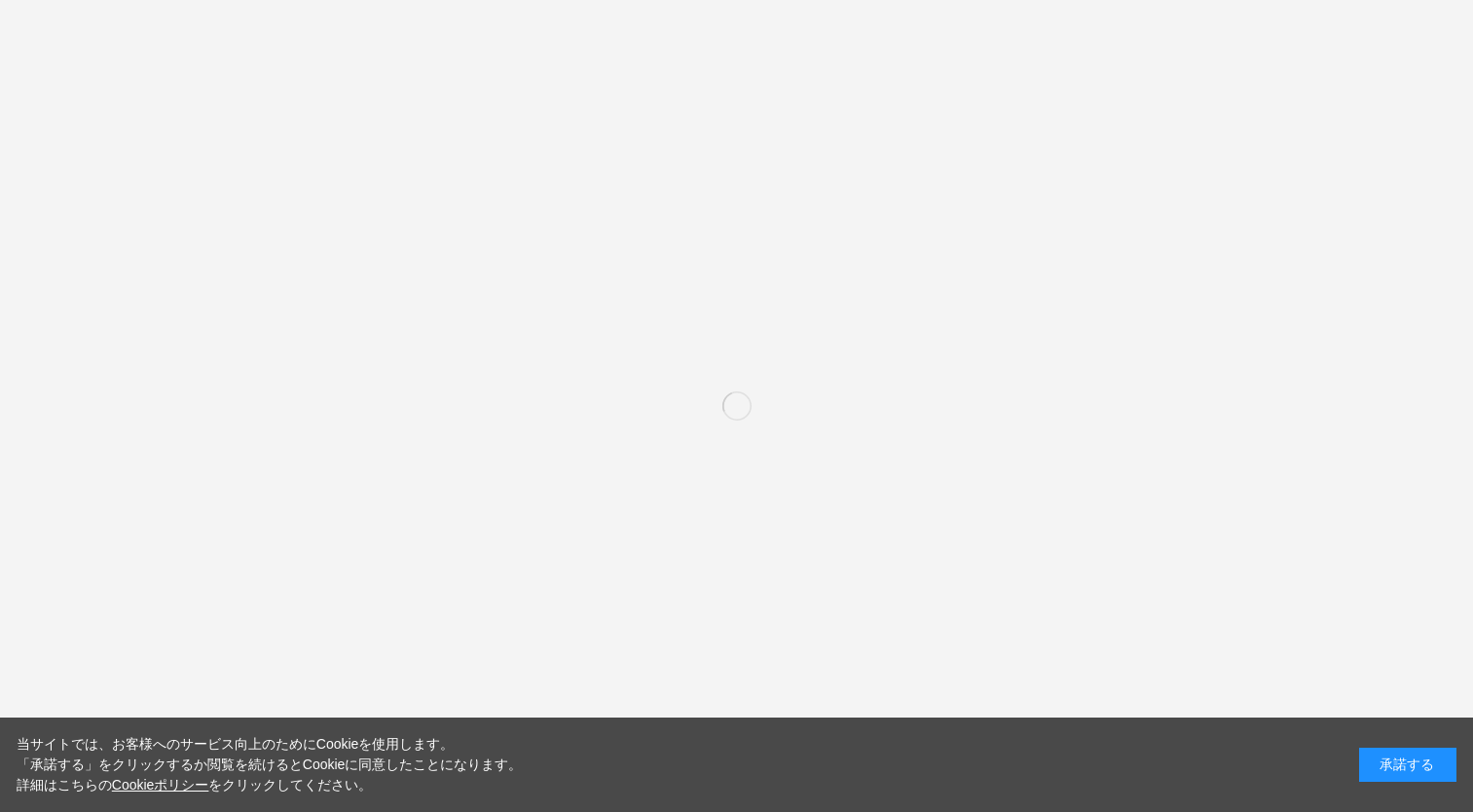 scroll, scrollTop: 0, scrollLeft: 0, axis: both 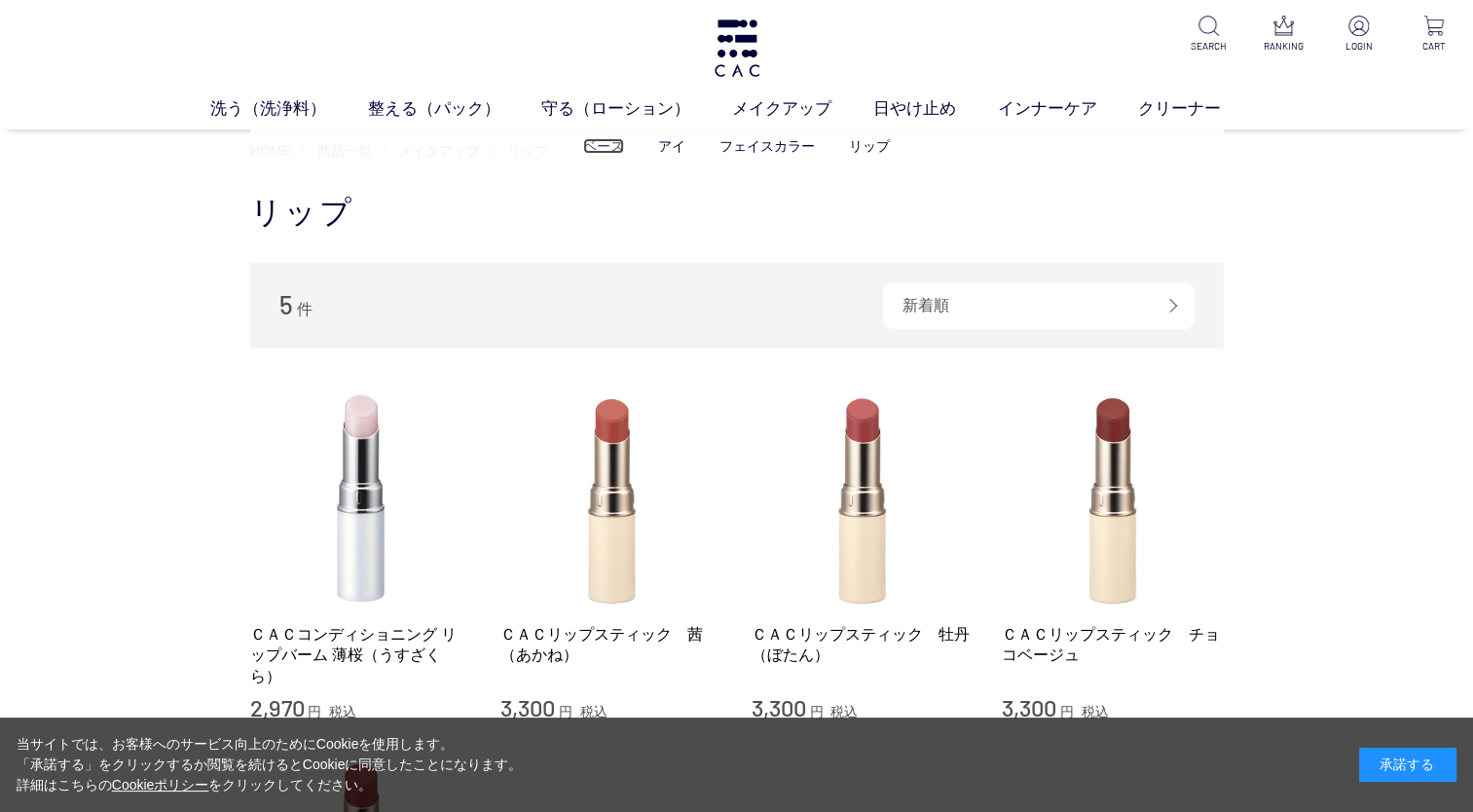 click on "ベース" at bounding box center [604, 146] 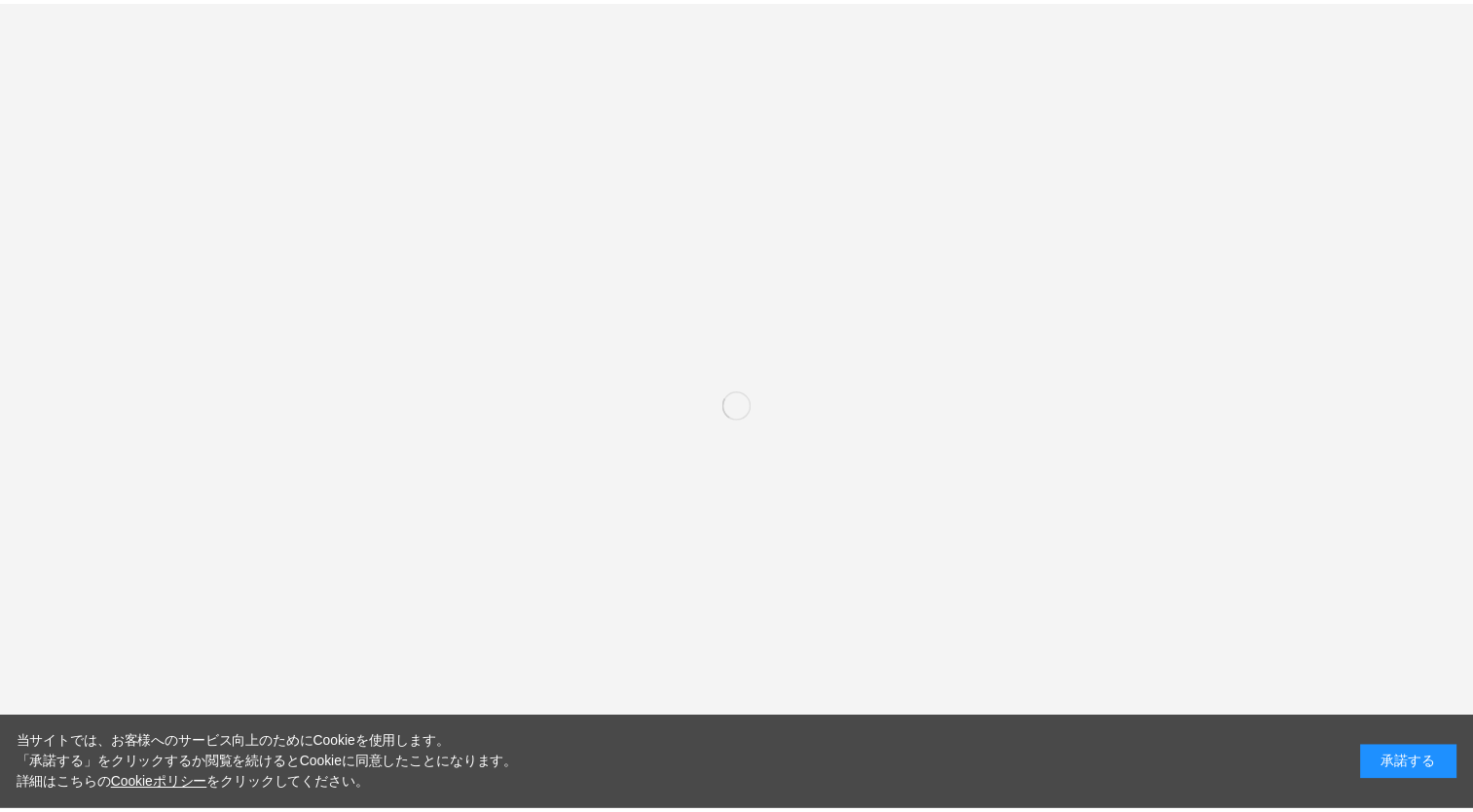 scroll, scrollTop: 0, scrollLeft: 0, axis: both 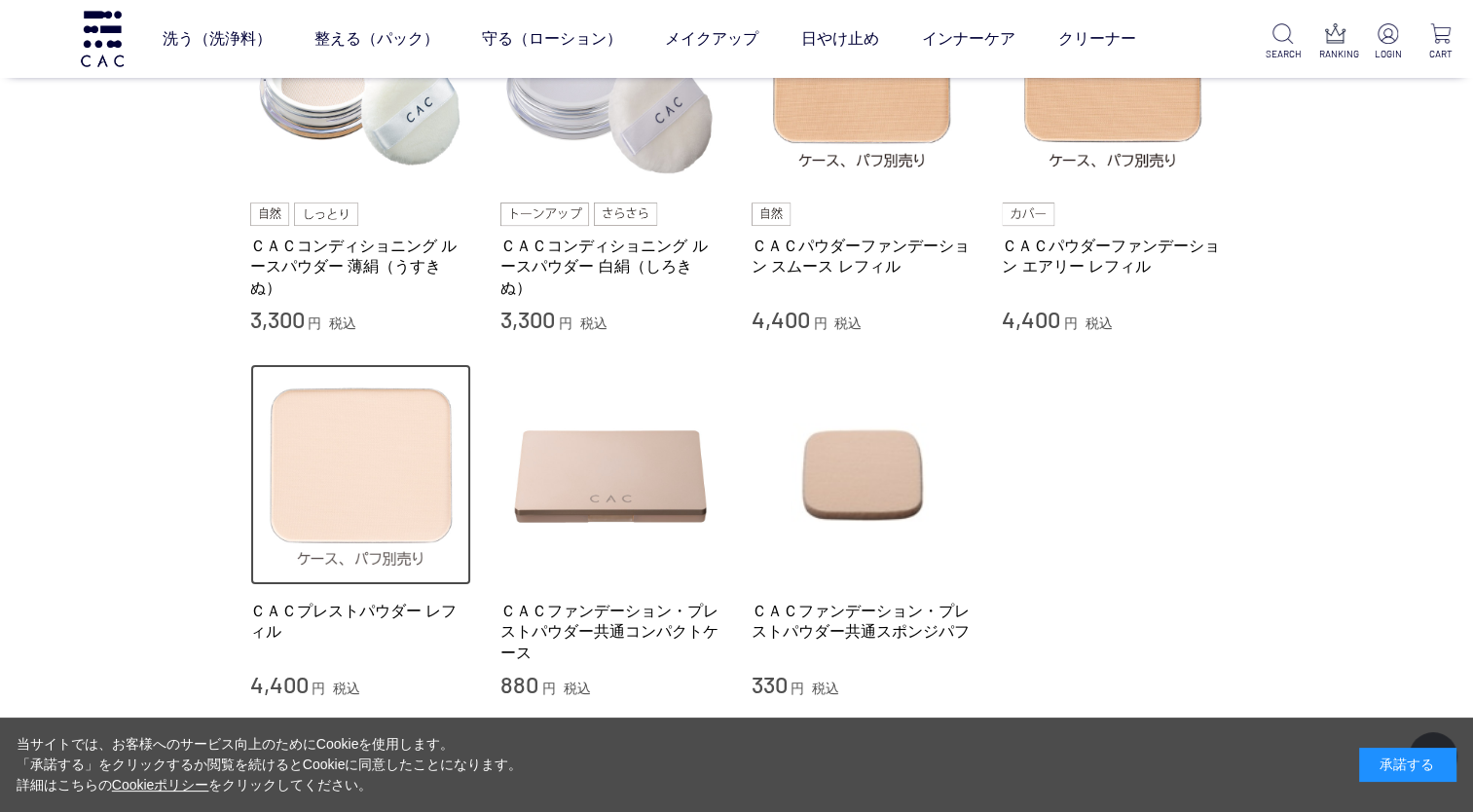 click at bounding box center (361, 475) 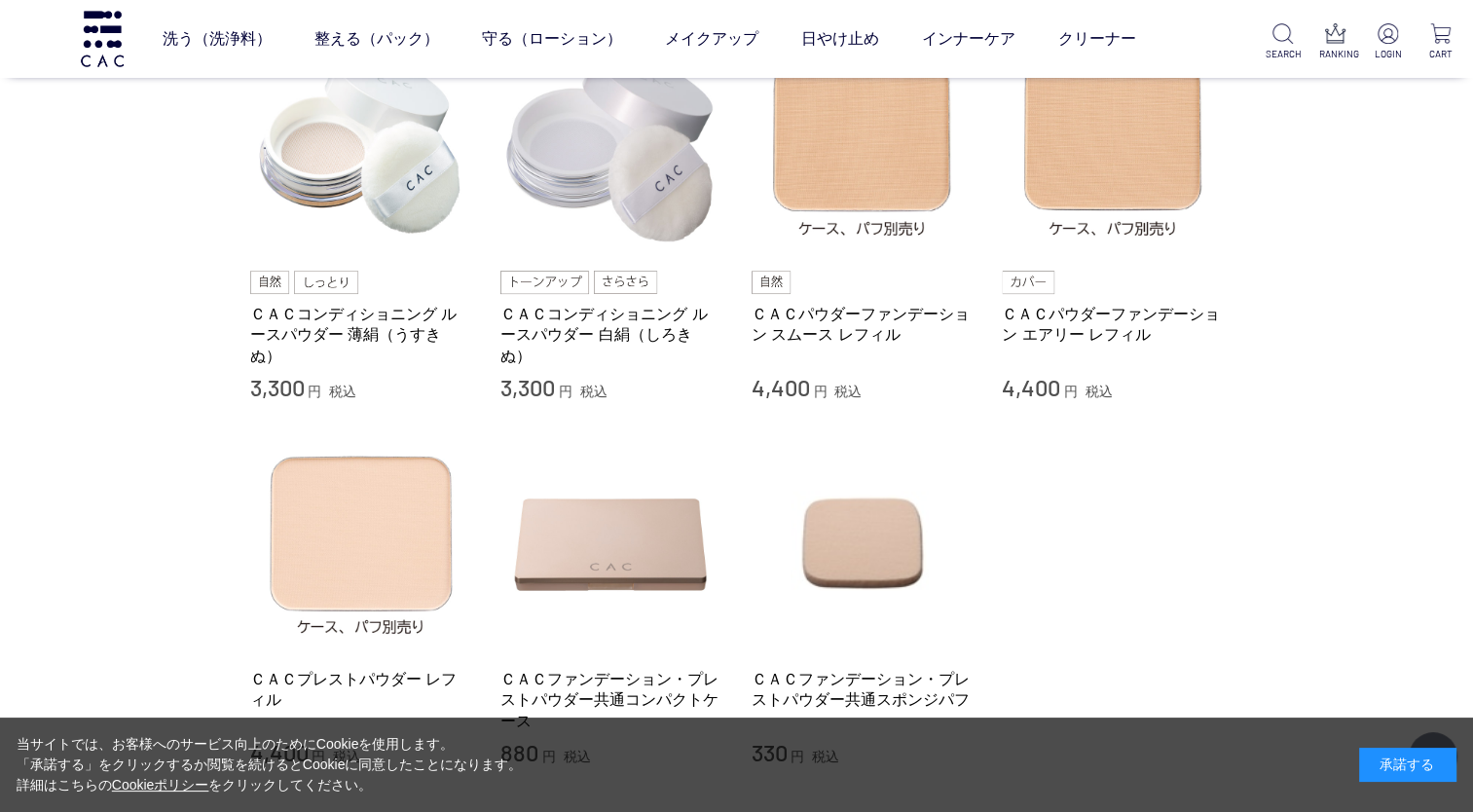 scroll, scrollTop: 195, scrollLeft: 0, axis: vertical 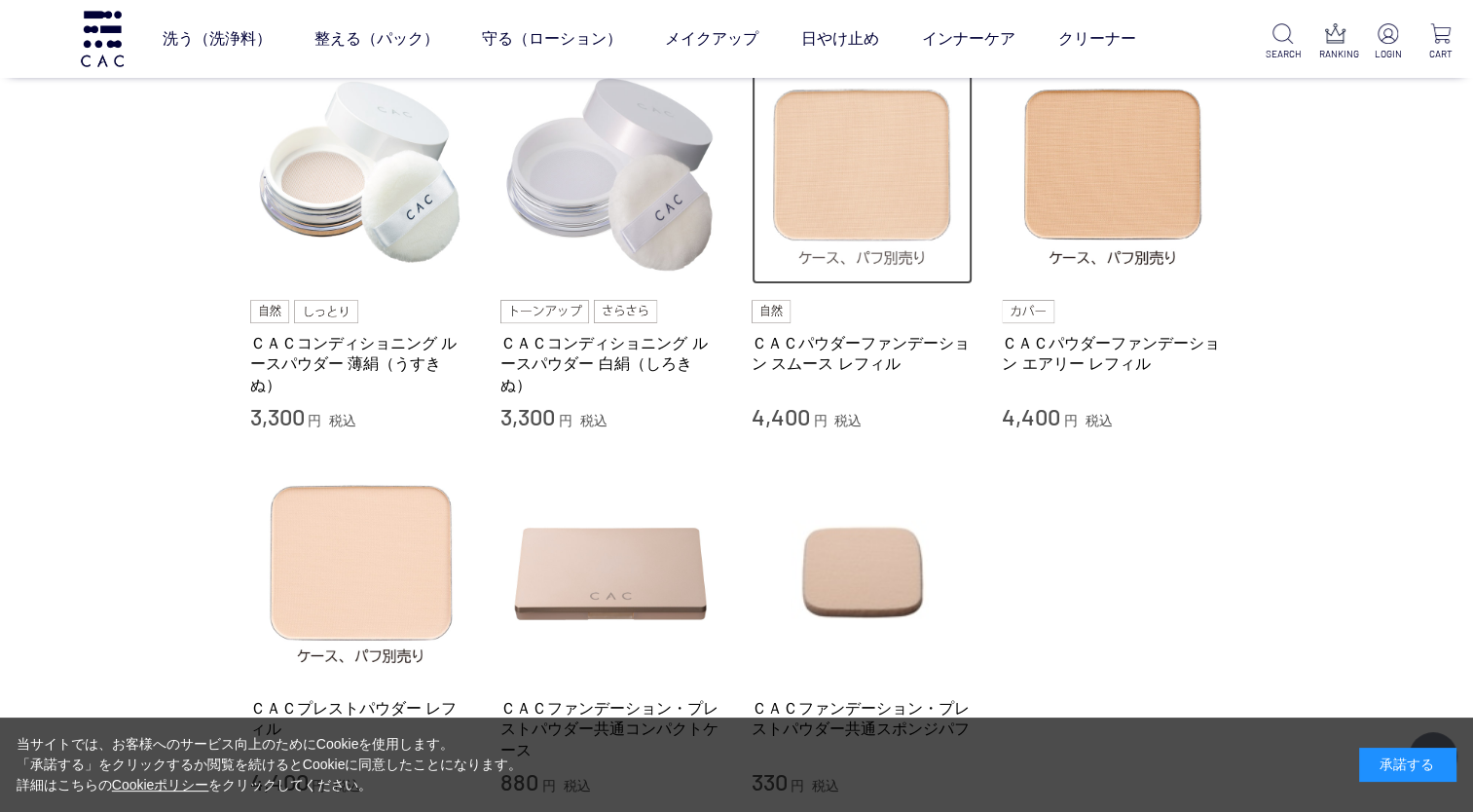 click at bounding box center (863, 174) 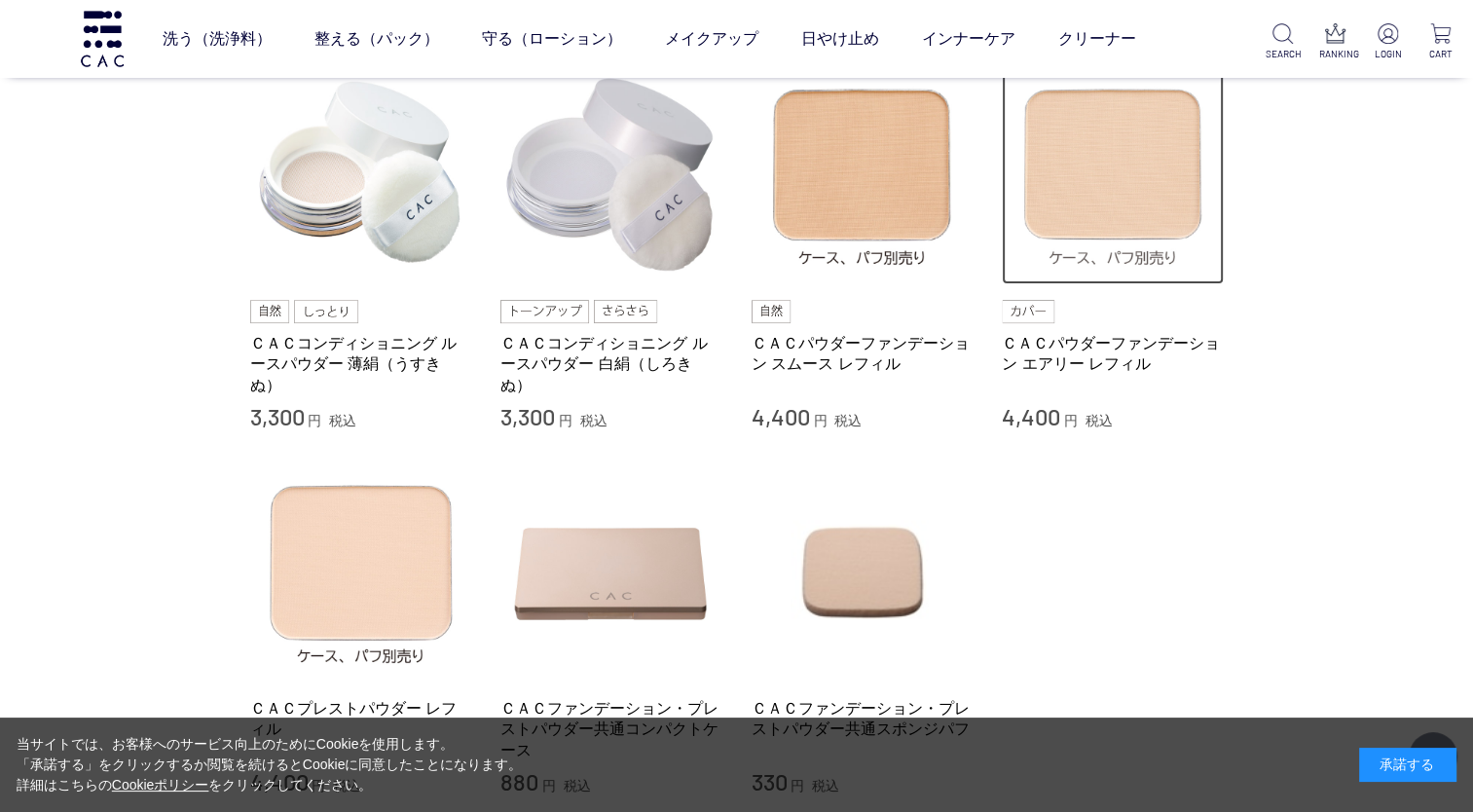 click at bounding box center (1113, 174) 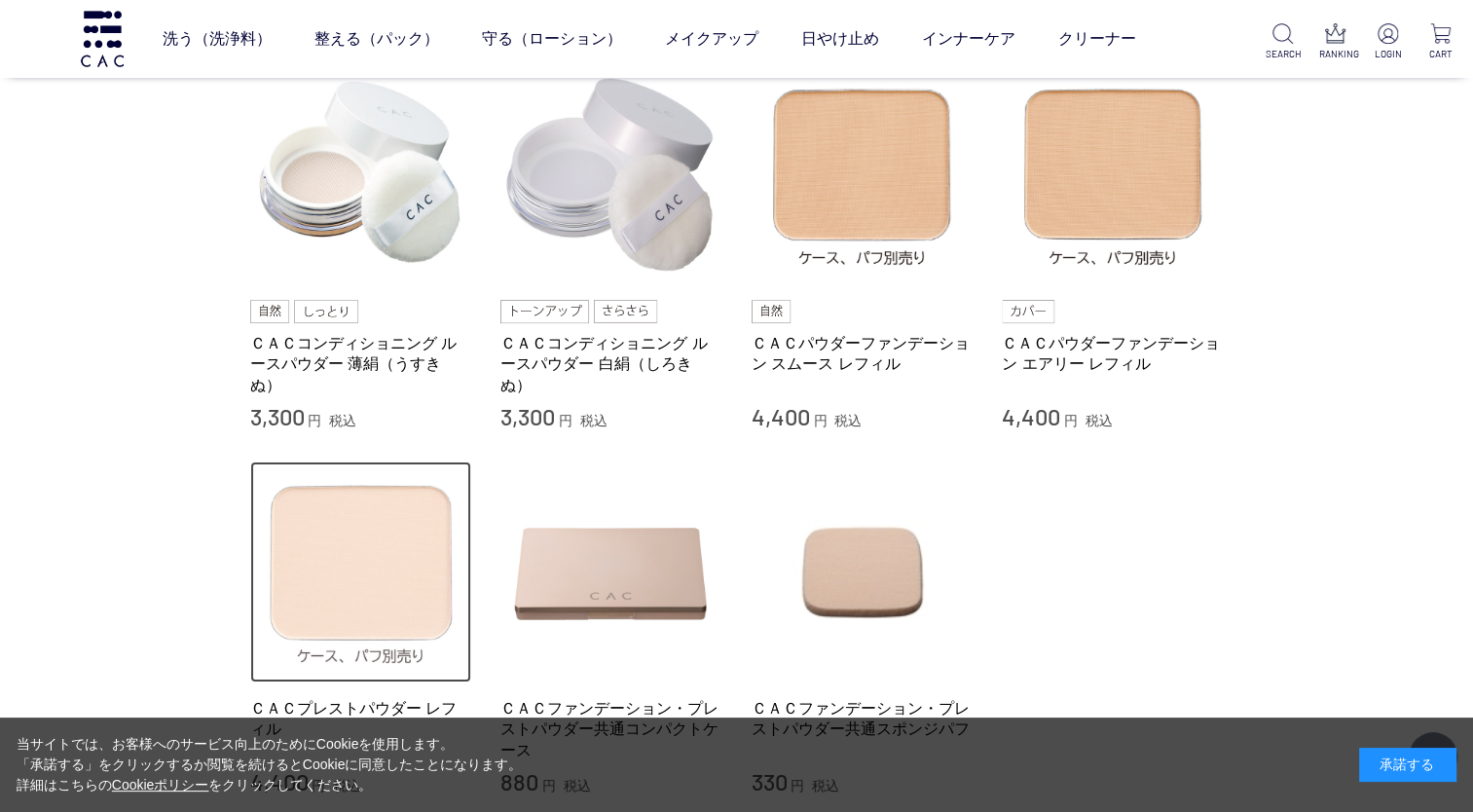 click at bounding box center (361, 572) 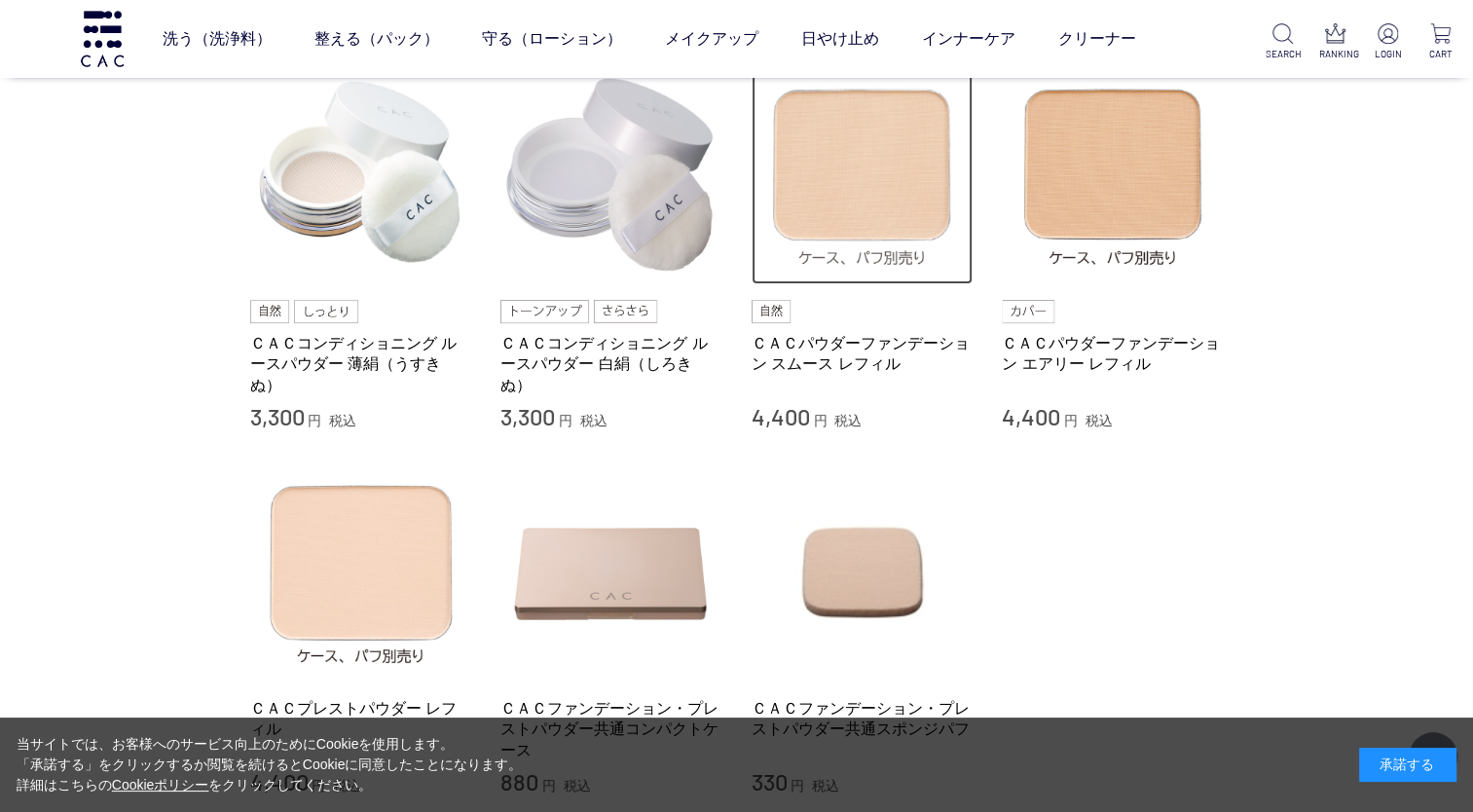 click at bounding box center (863, 174) 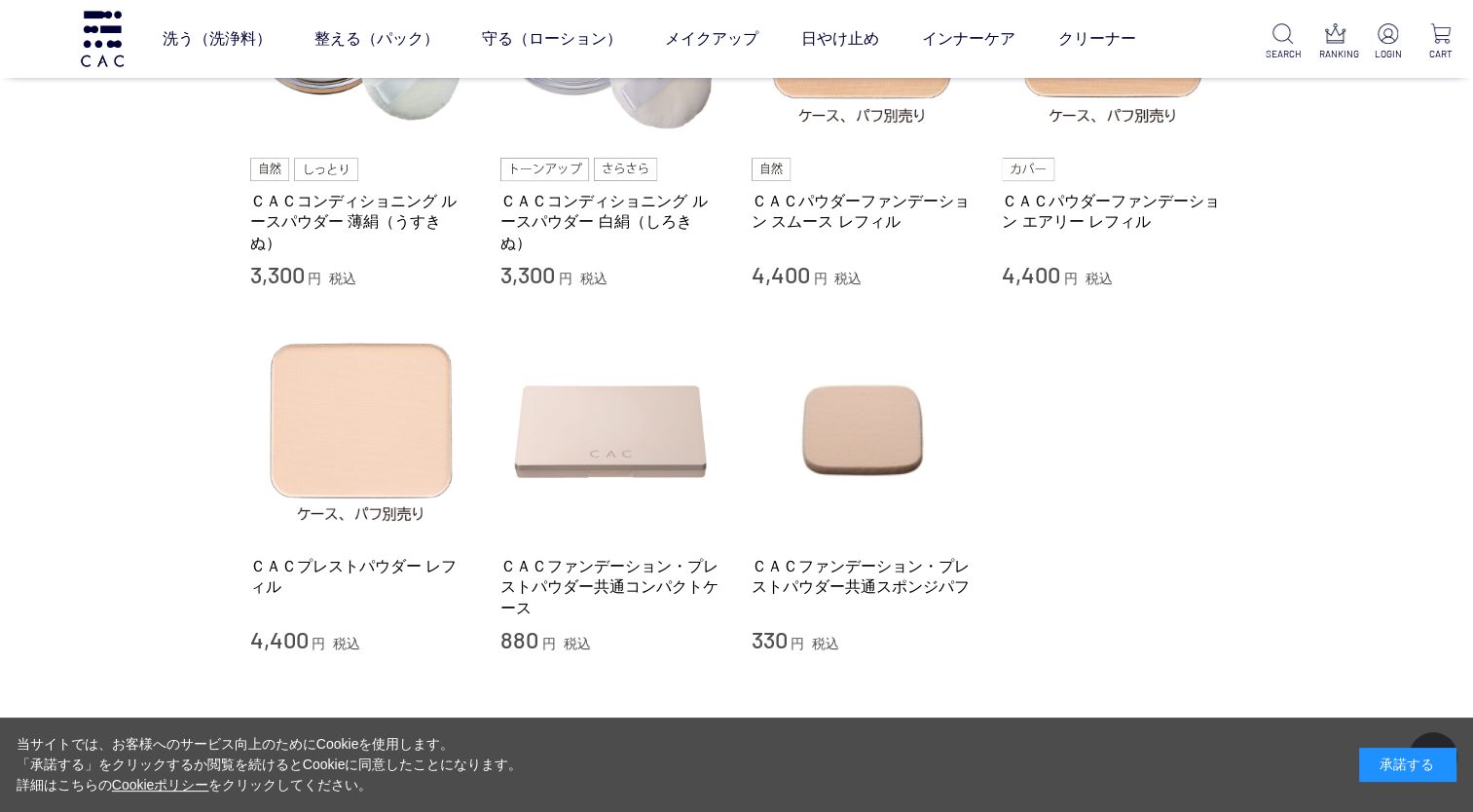scroll, scrollTop: 292, scrollLeft: 0, axis: vertical 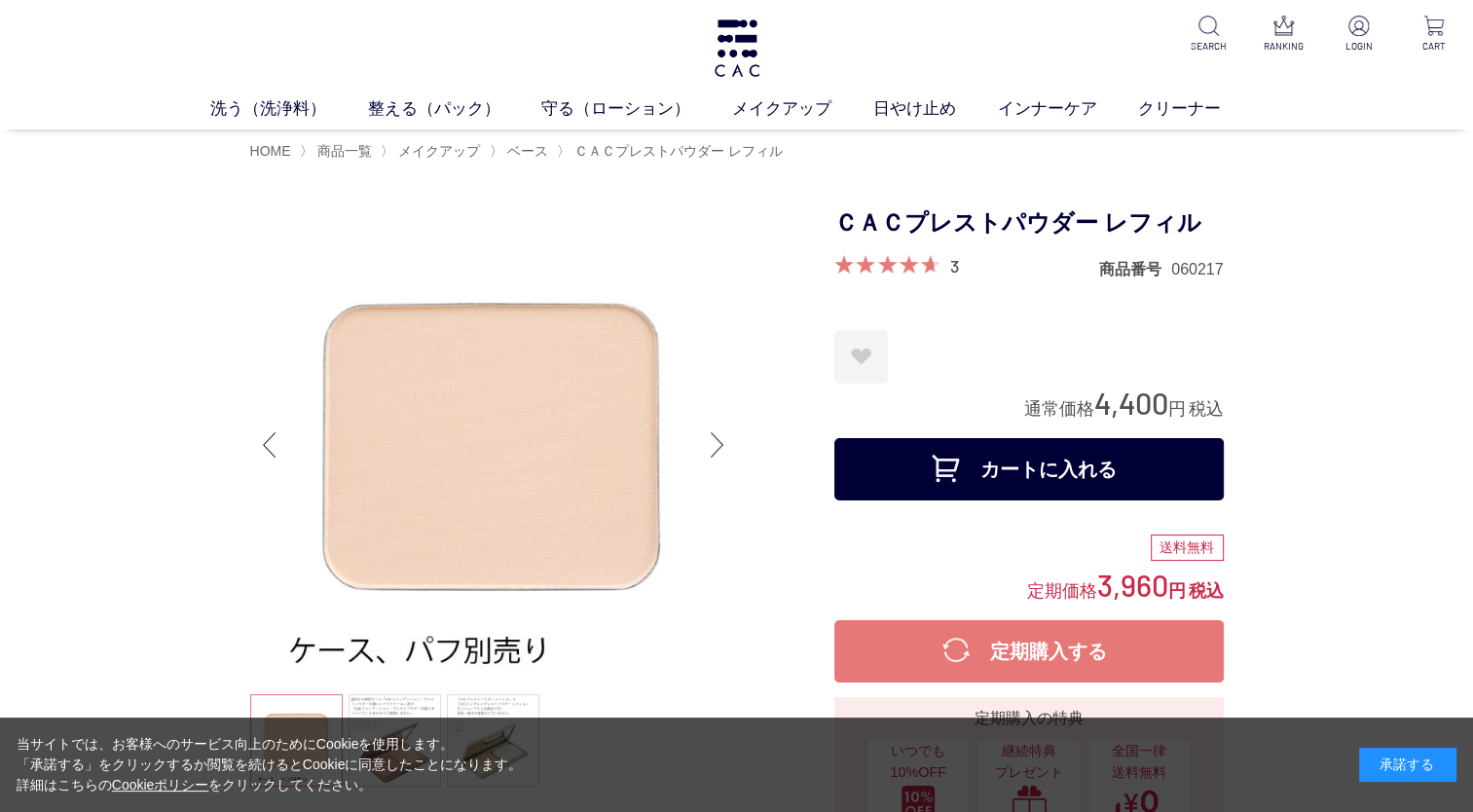 click at bounding box center [718, 445] 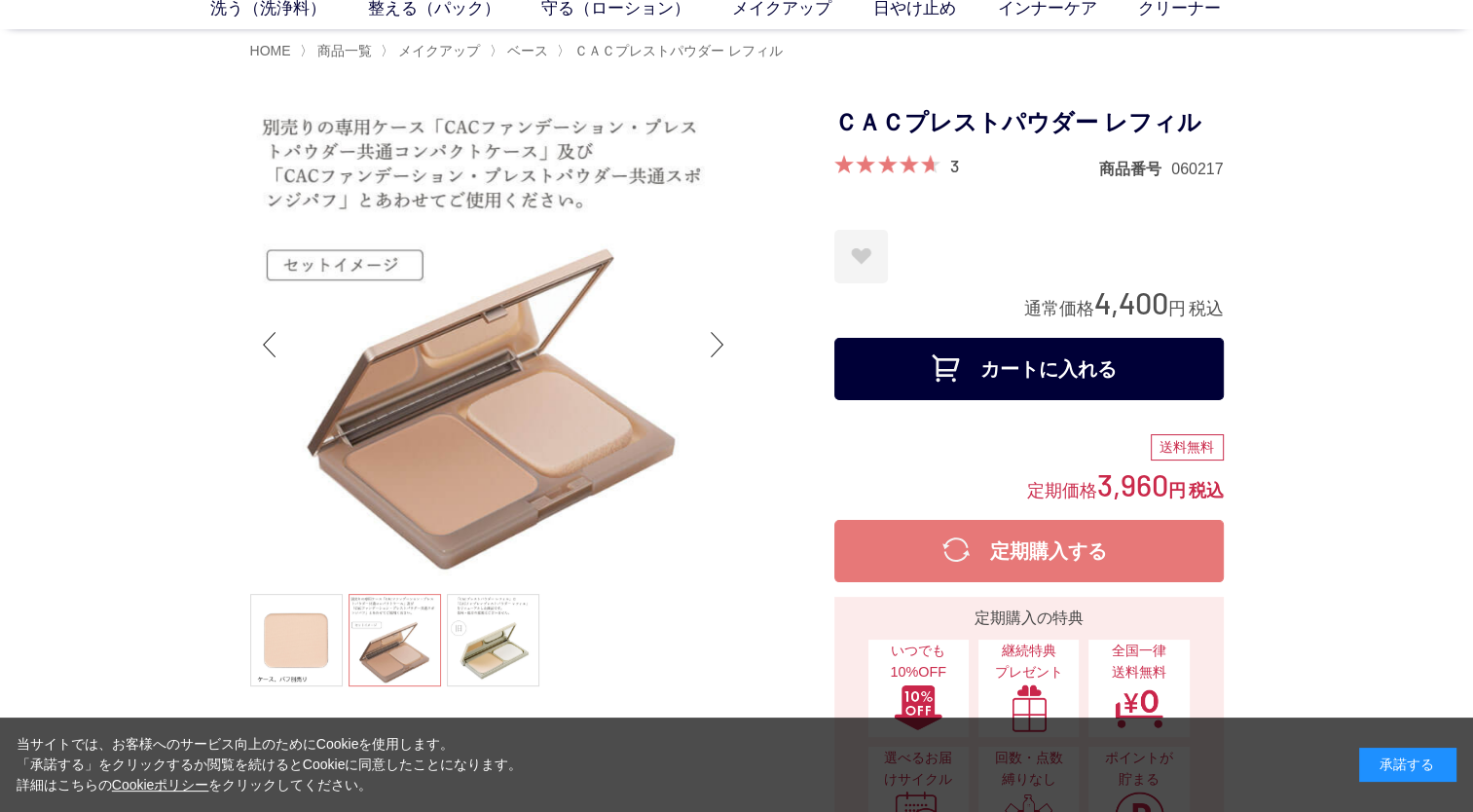 scroll, scrollTop: 0, scrollLeft: 0, axis: both 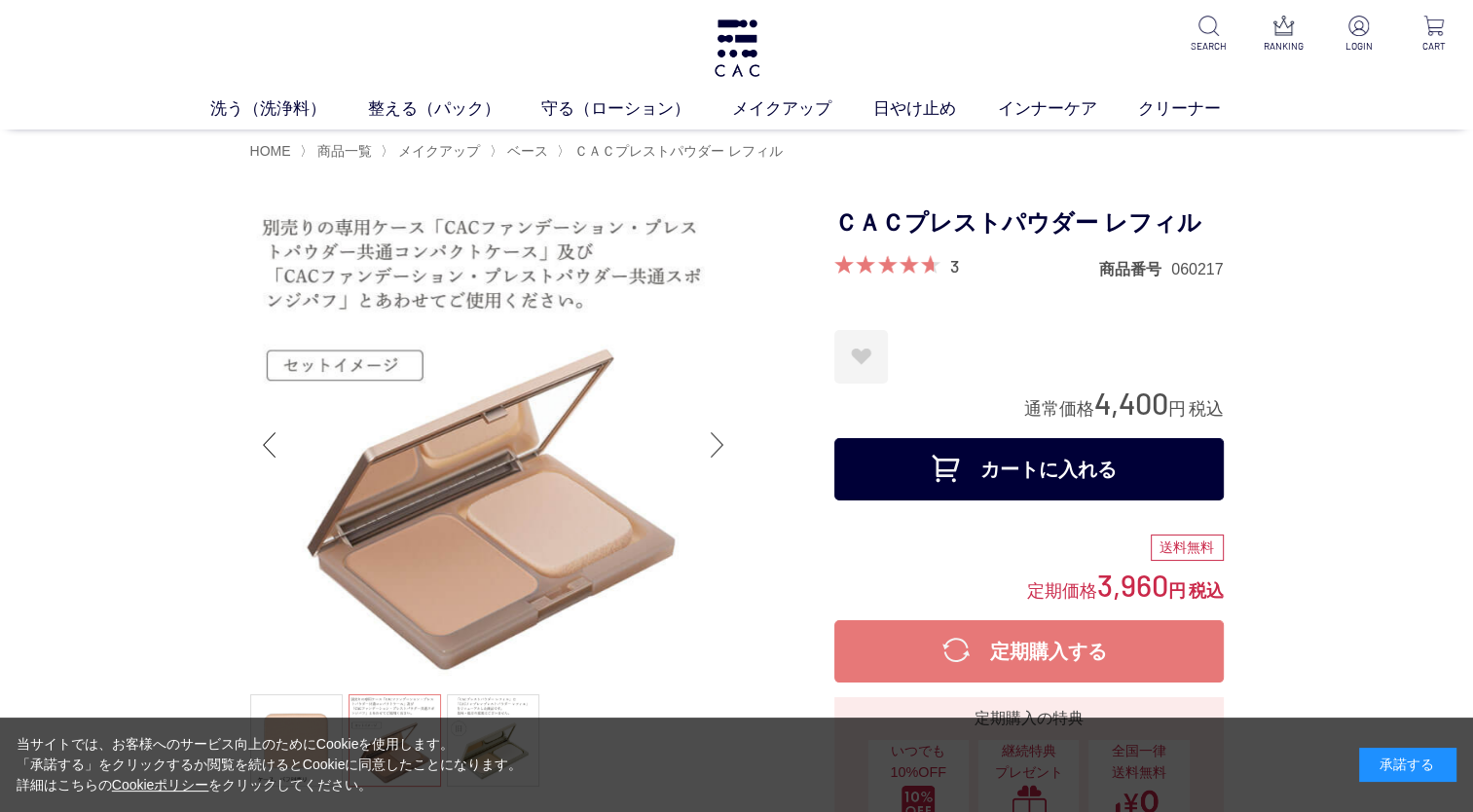 click at bounding box center (718, 445) 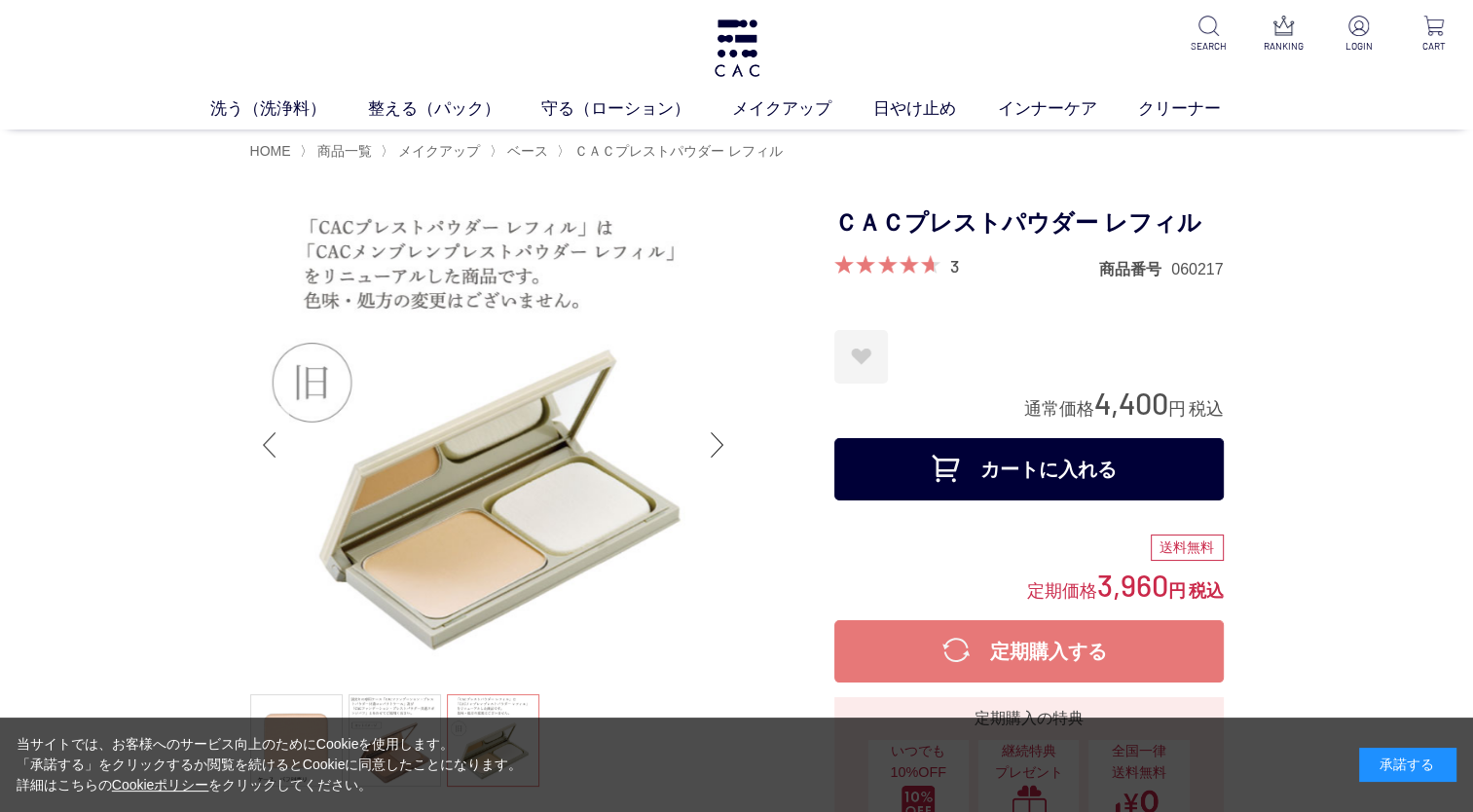 click at bounding box center [270, 445] 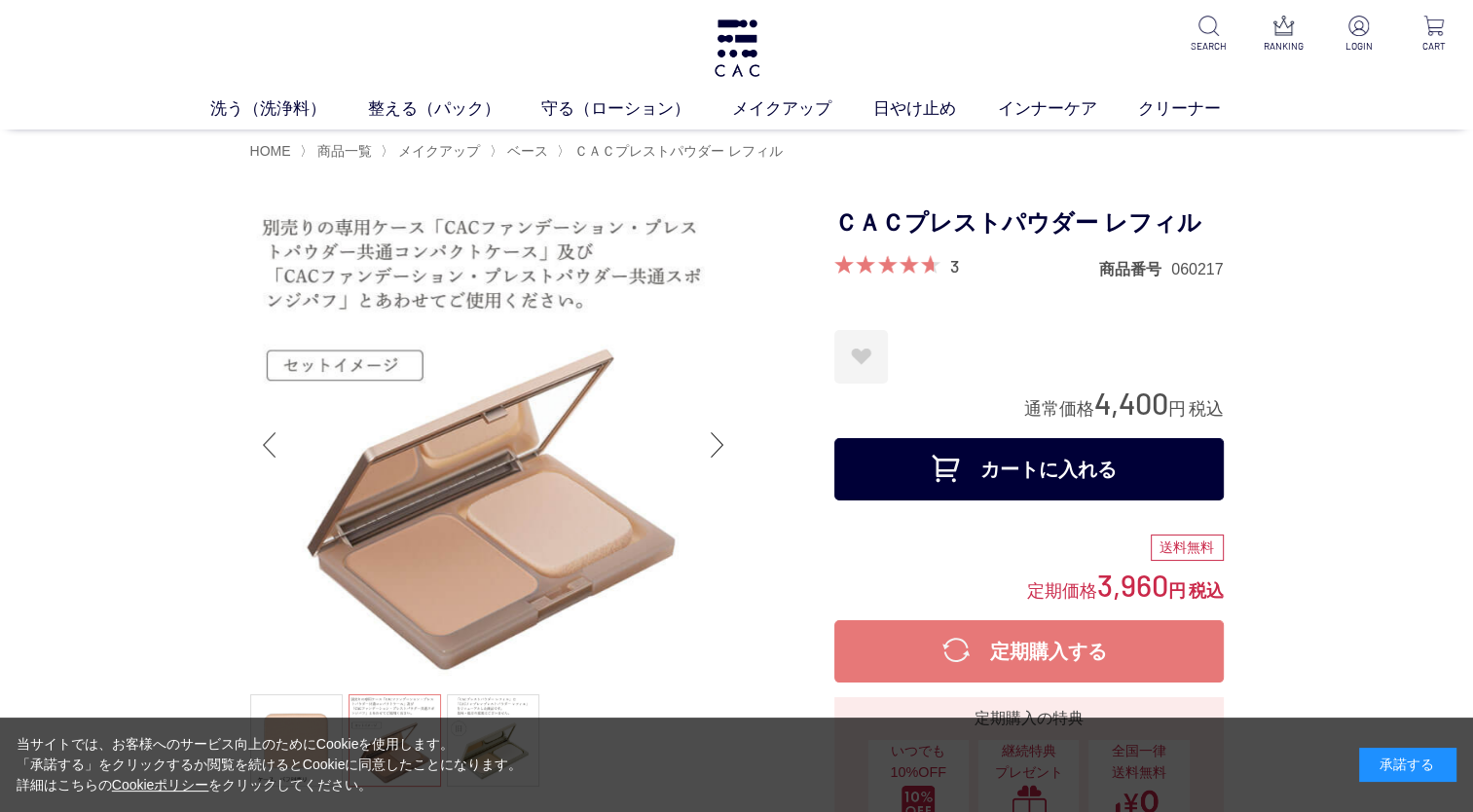 click at bounding box center (270, 445) 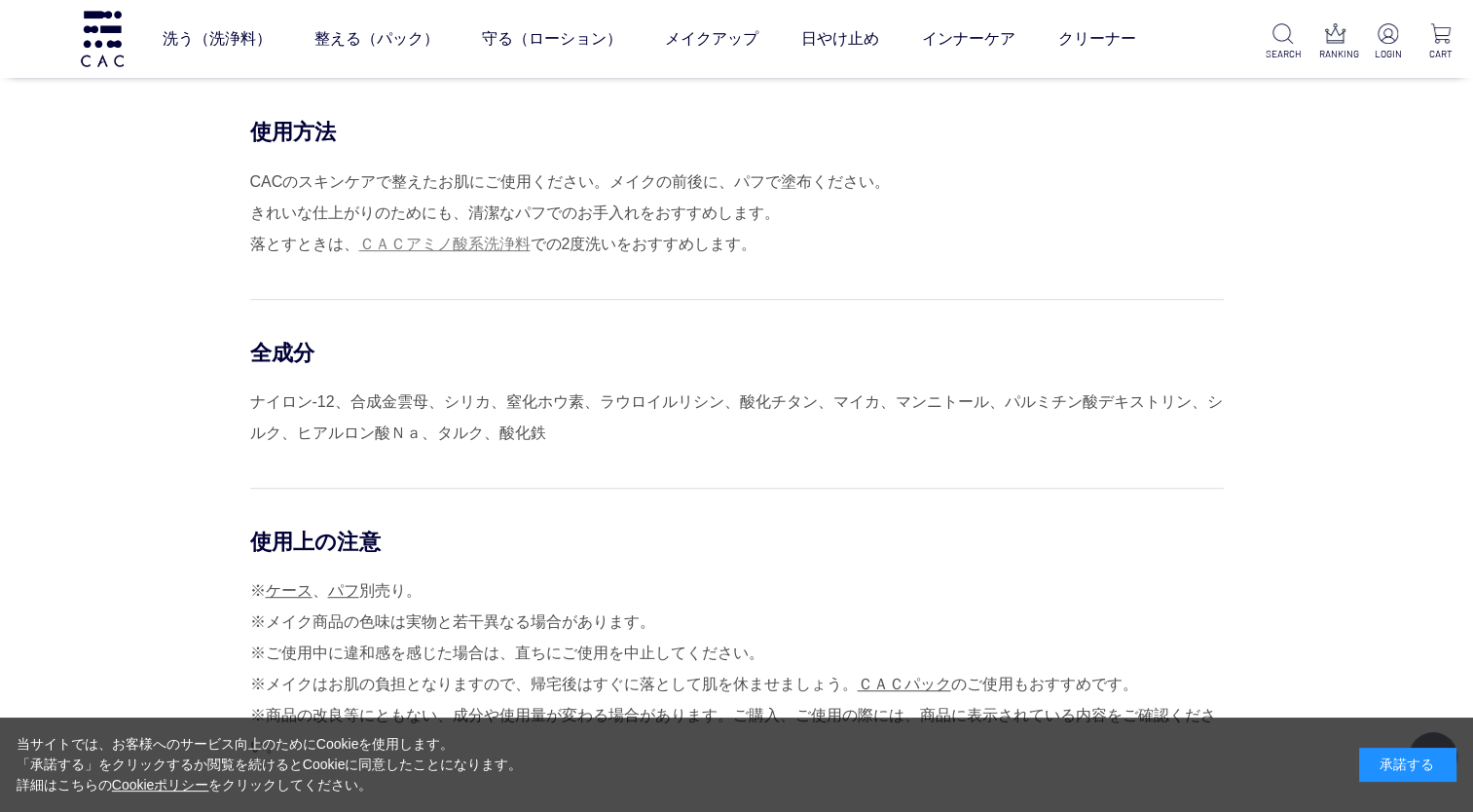 scroll, scrollTop: 1168, scrollLeft: 0, axis: vertical 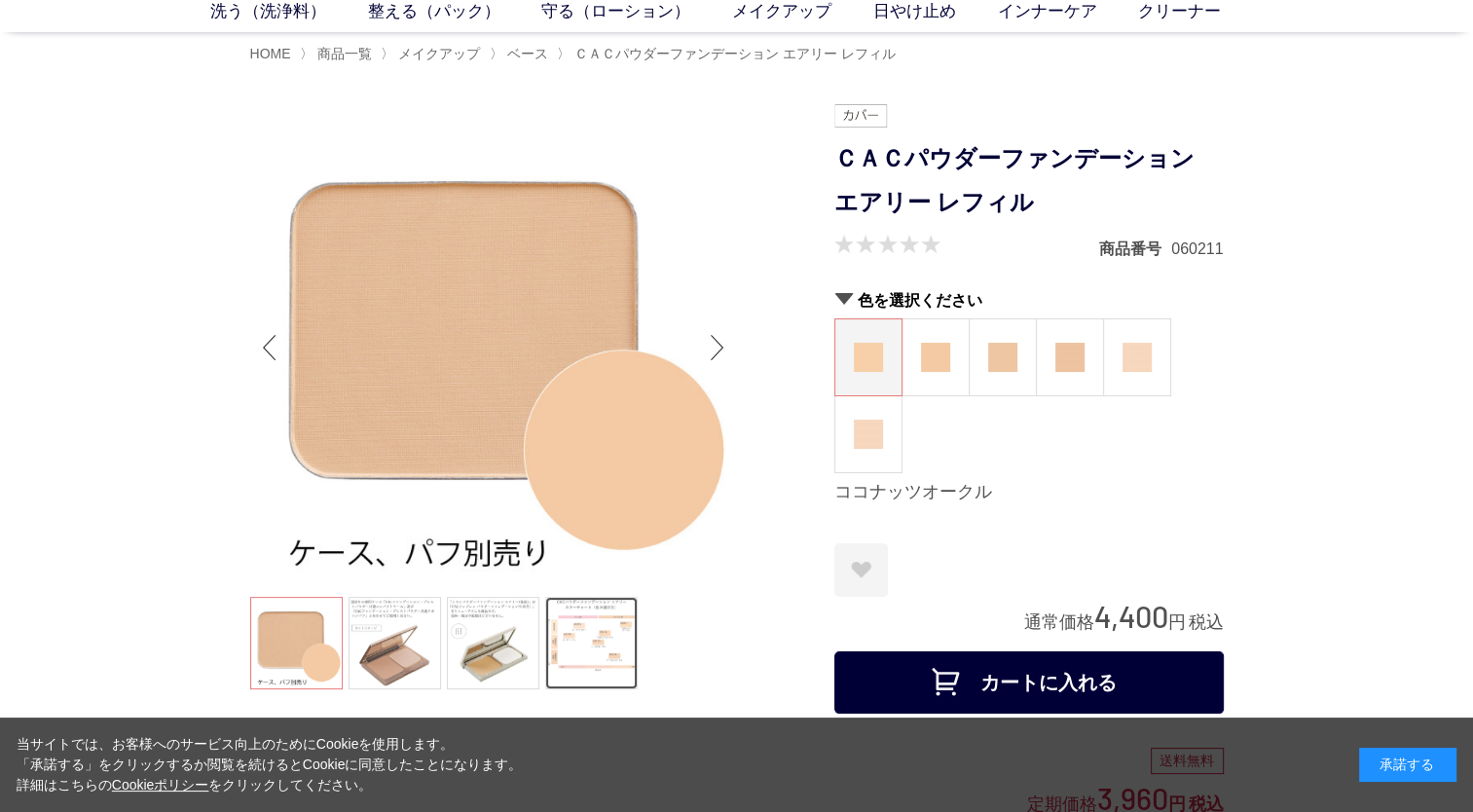 click at bounding box center (591, 643) 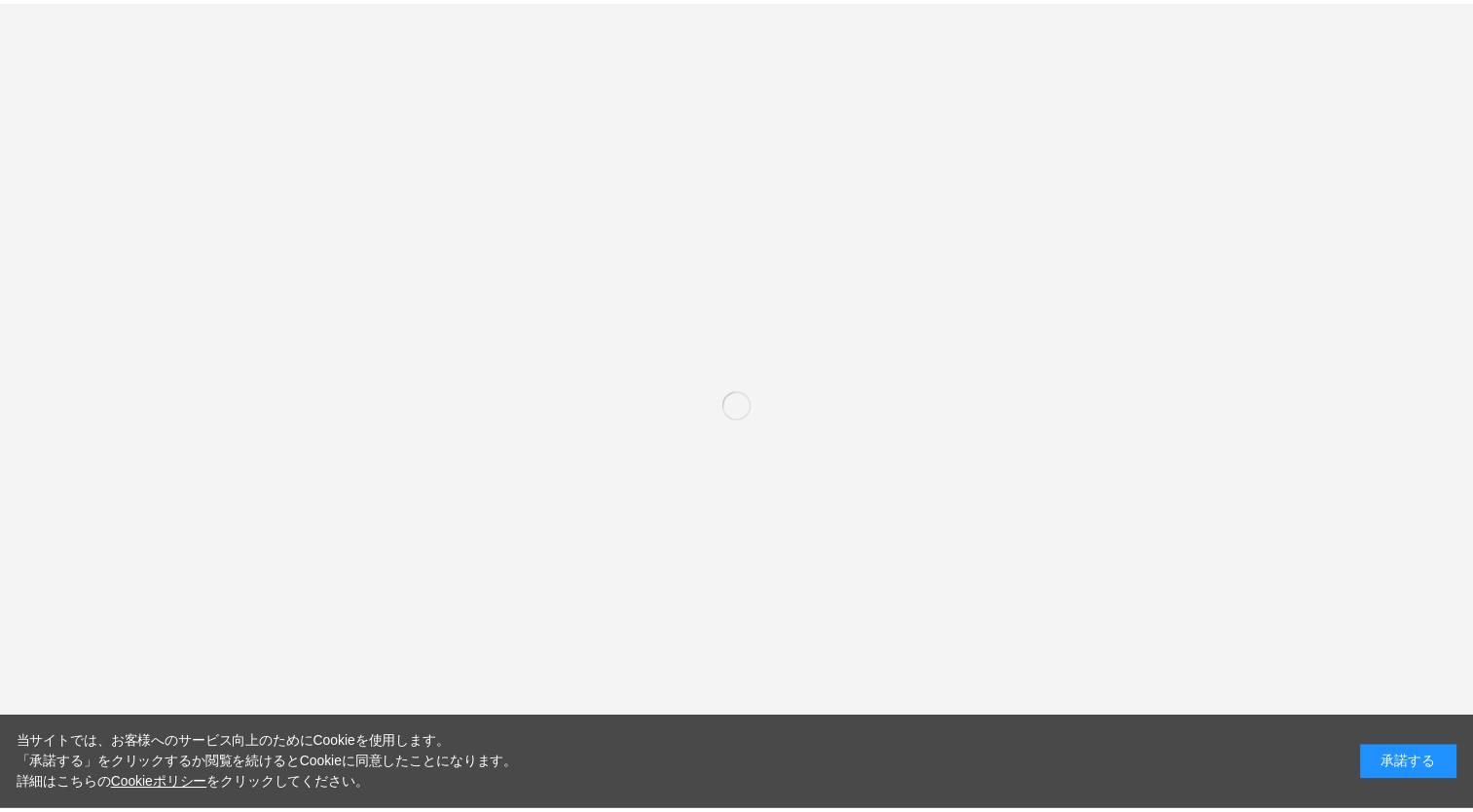scroll, scrollTop: 0, scrollLeft: 0, axis: both 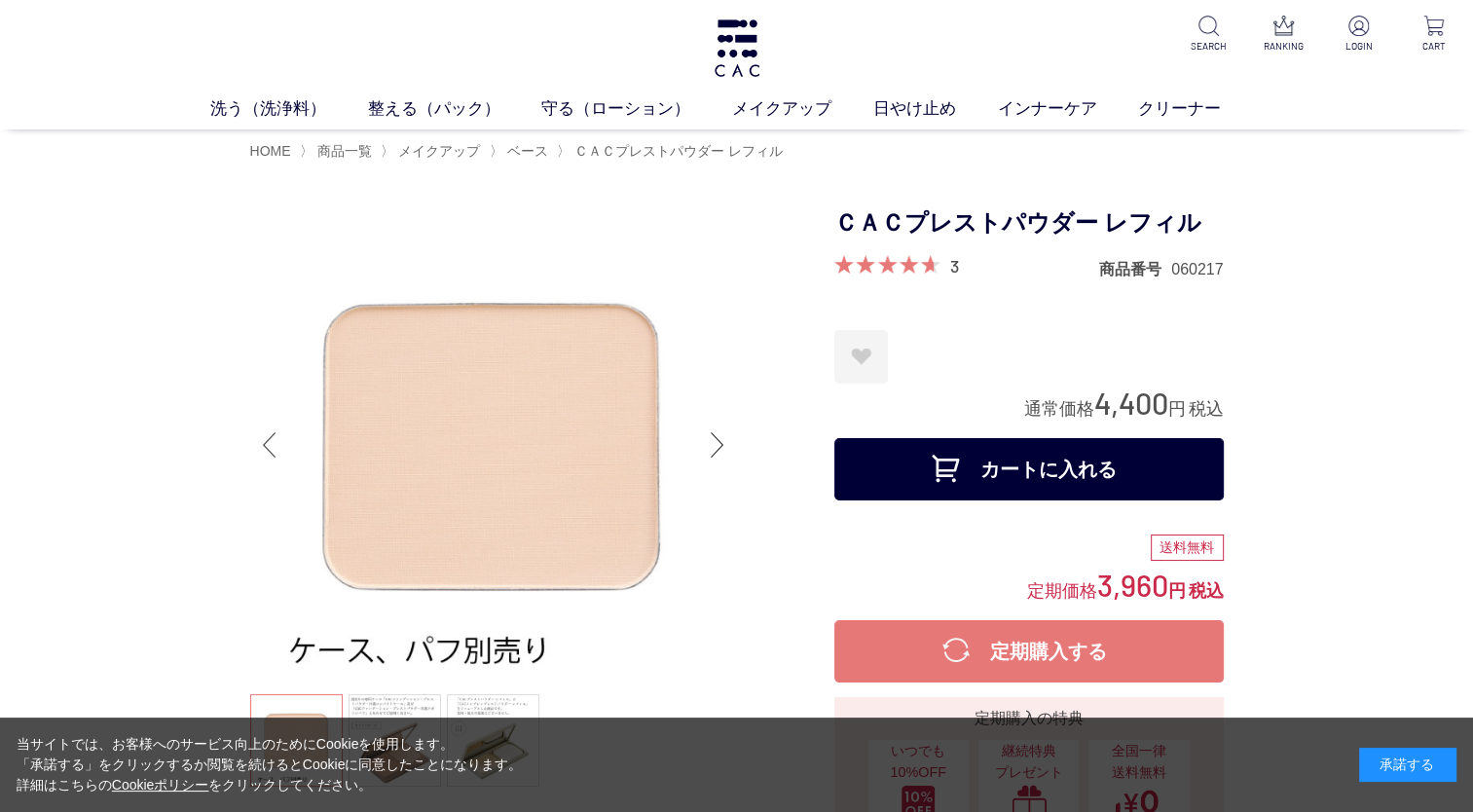 click at bounding box center (270, 445) 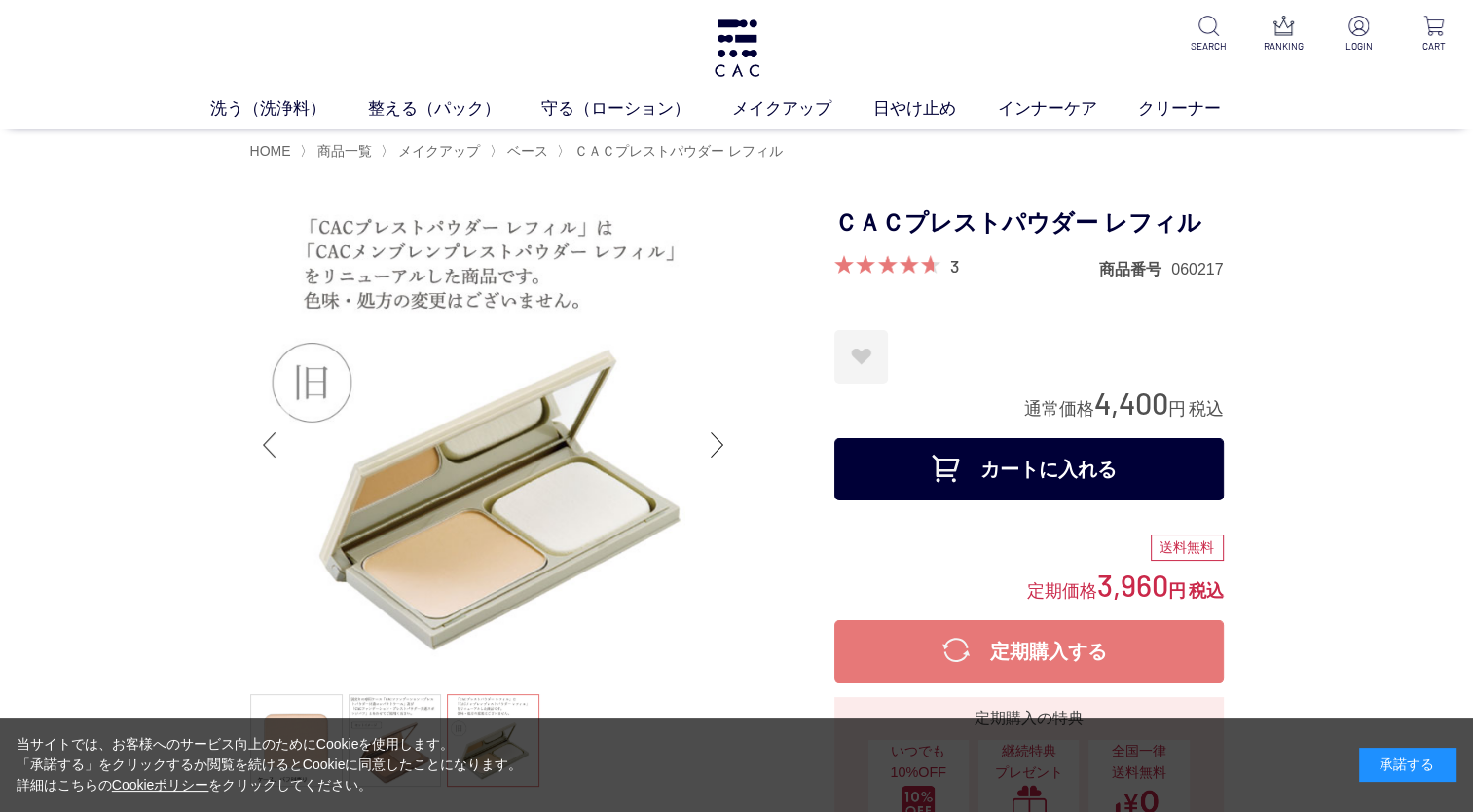 click at bounding box center [270, 445] 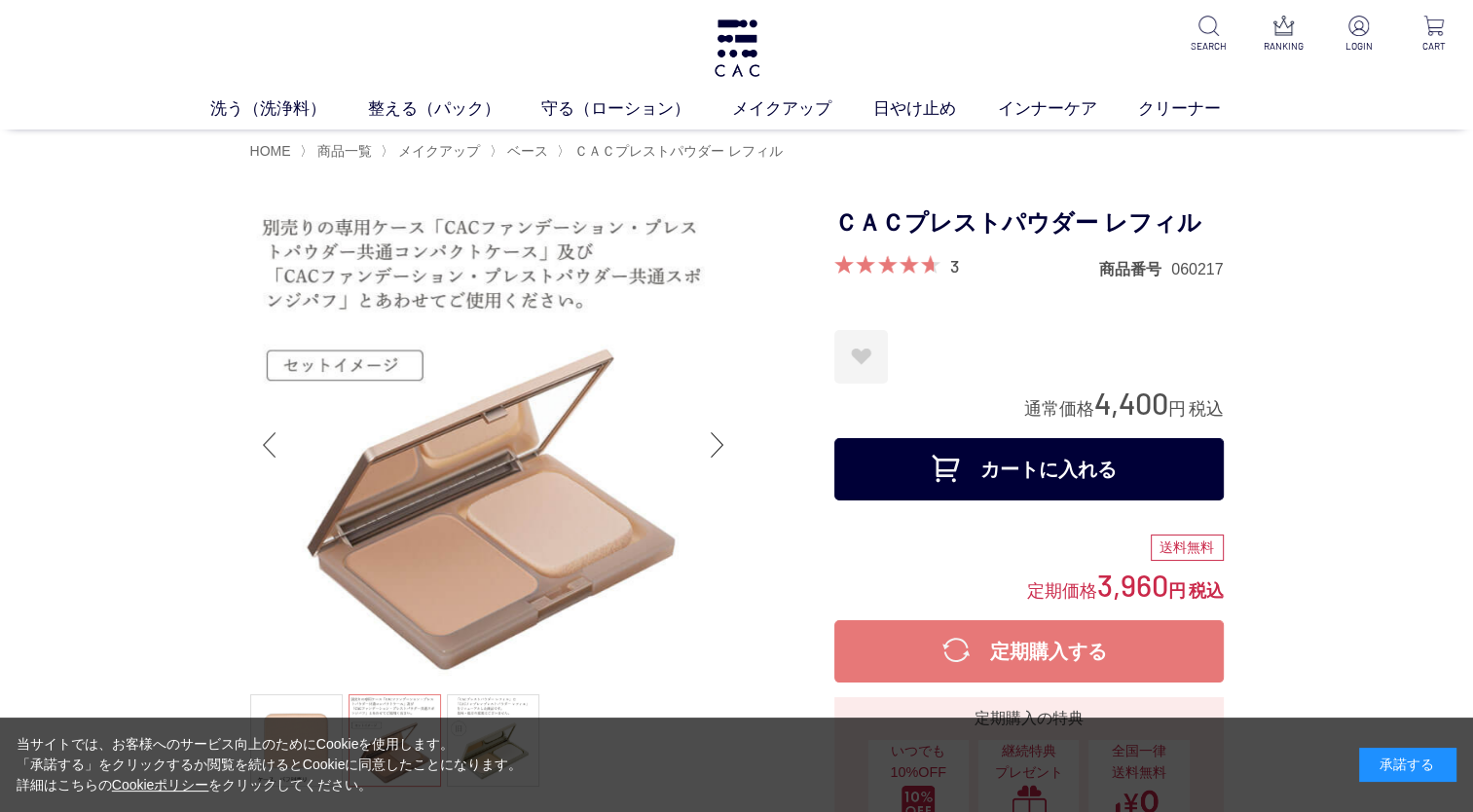 click at bounding box center [270, 445] 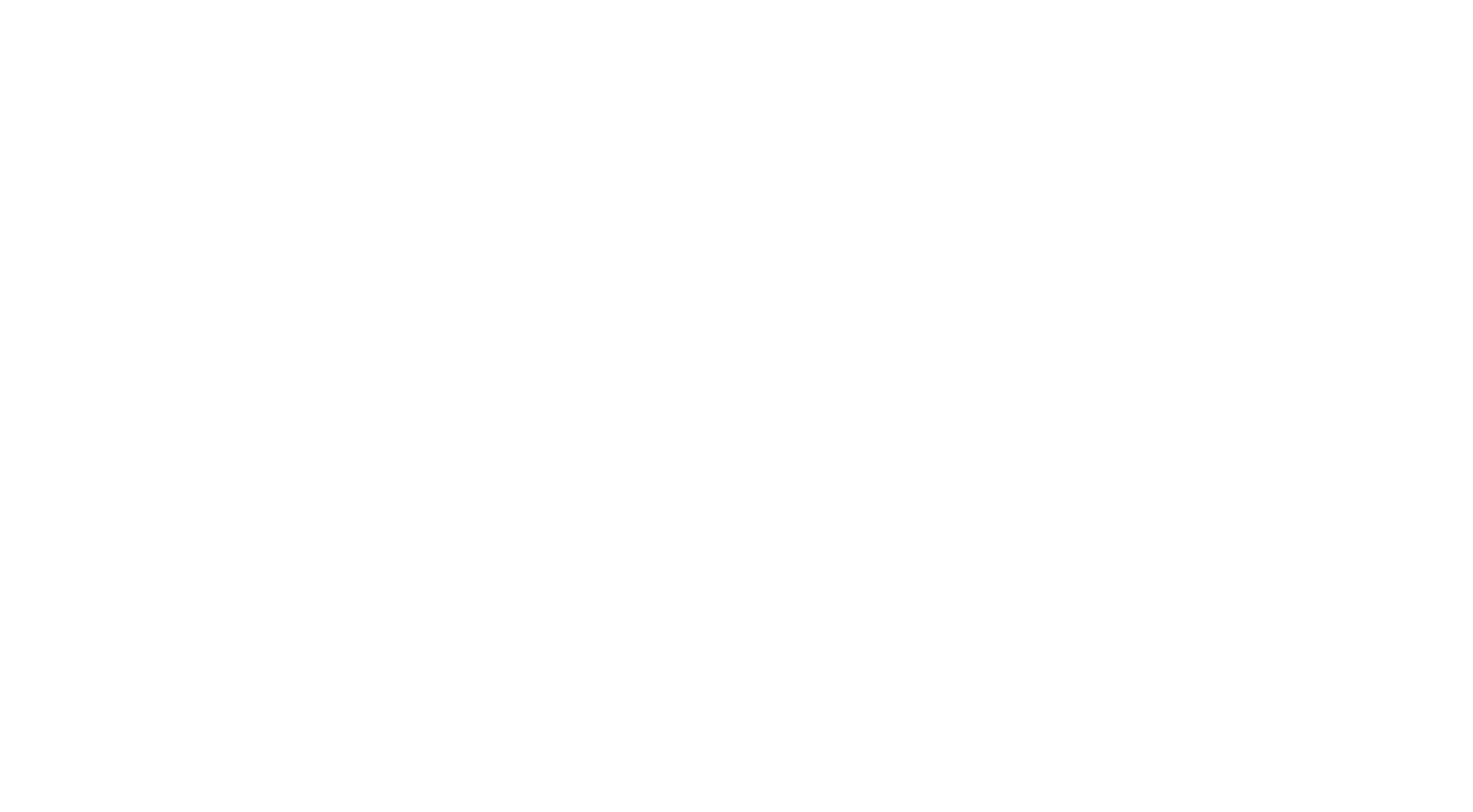 scroll, scrollTop: 0, scrollLeft: 0, axis: both 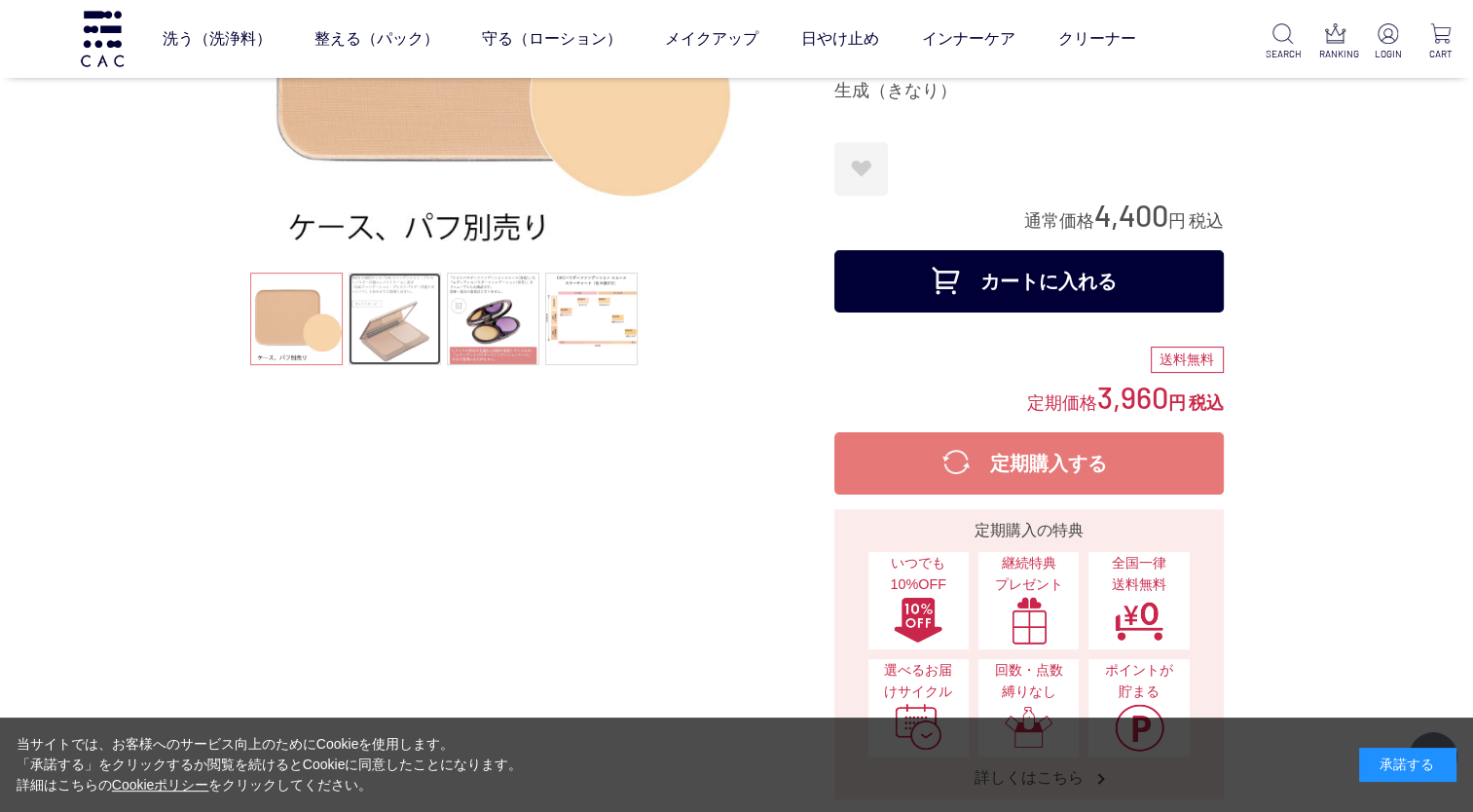 click at bounding box center [394, 318] 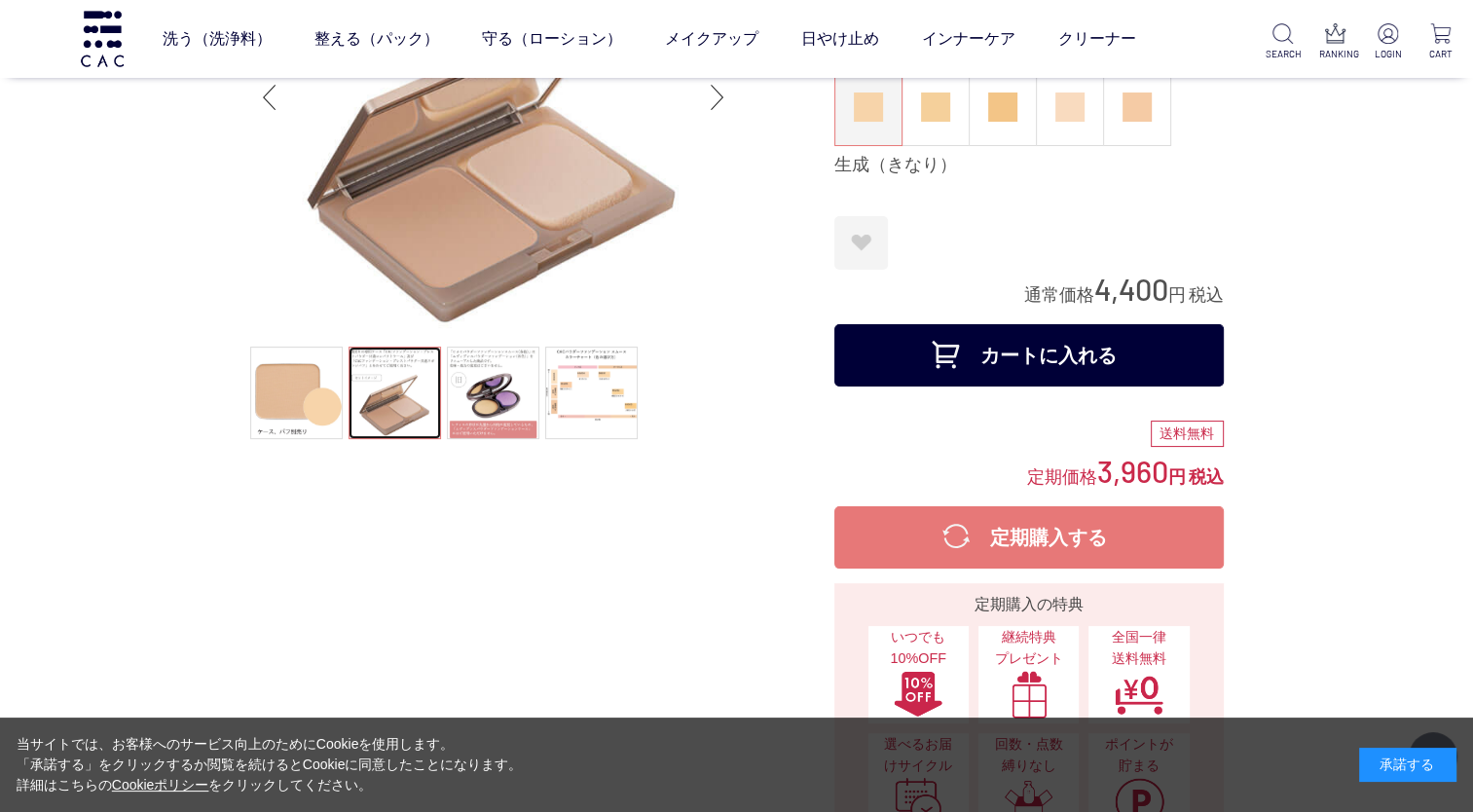 scroll, scrollTop: 97, scrollLeft: 0, axis: vertical 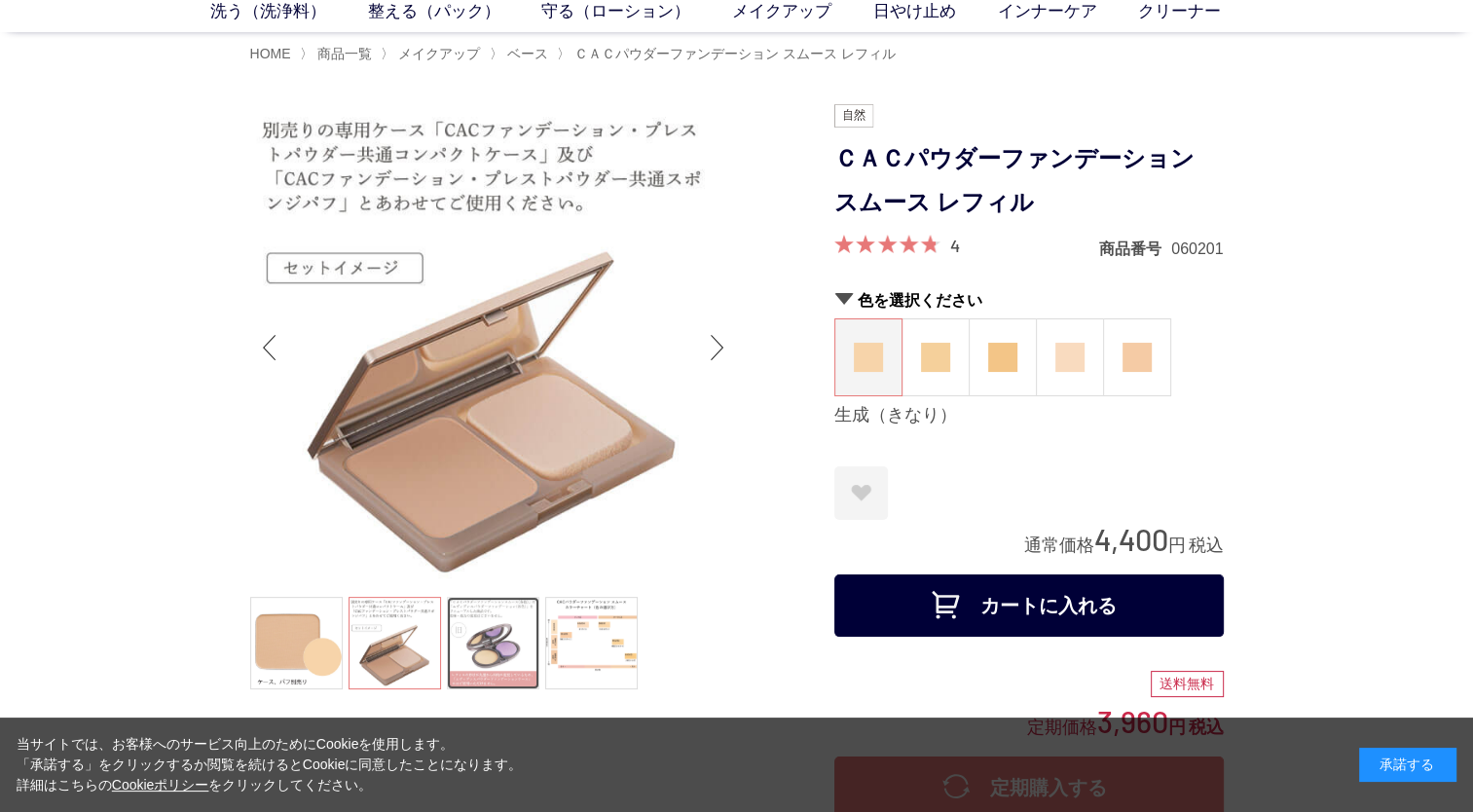 click at bounding box center [493, 643] 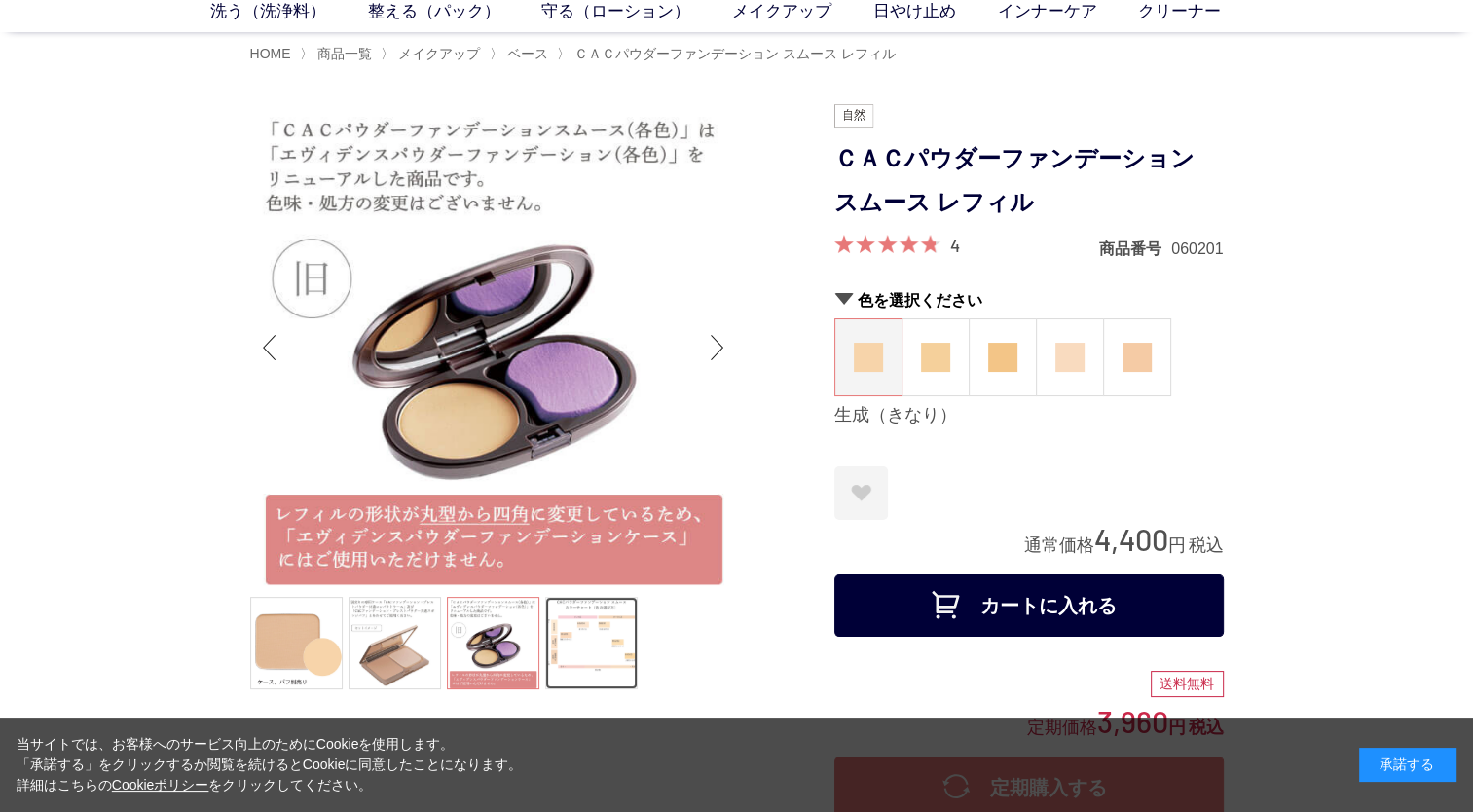click at bounding box center (591, 643) 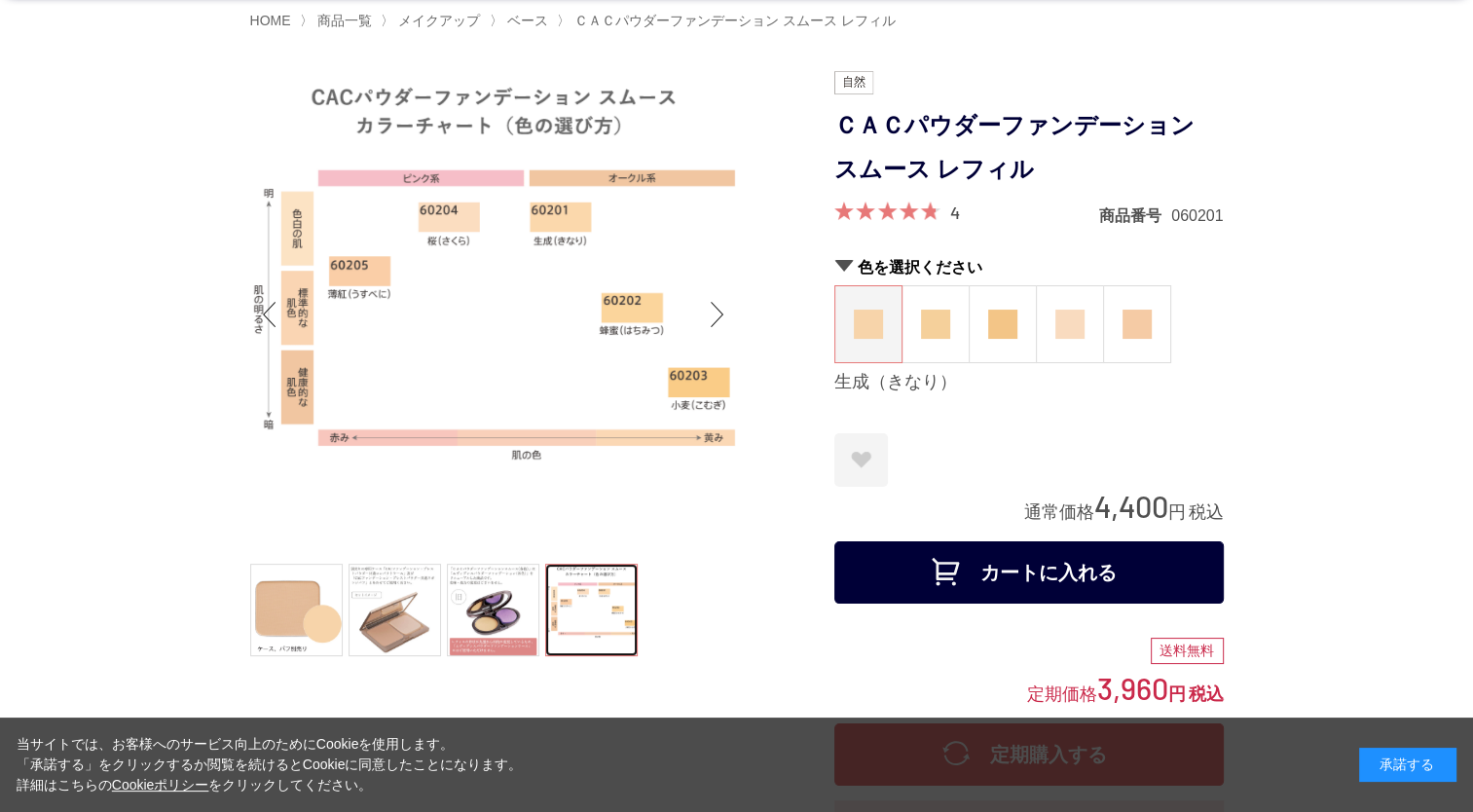 scroll, scrollTop: 97, scrollLeft: 0, axis: vertical 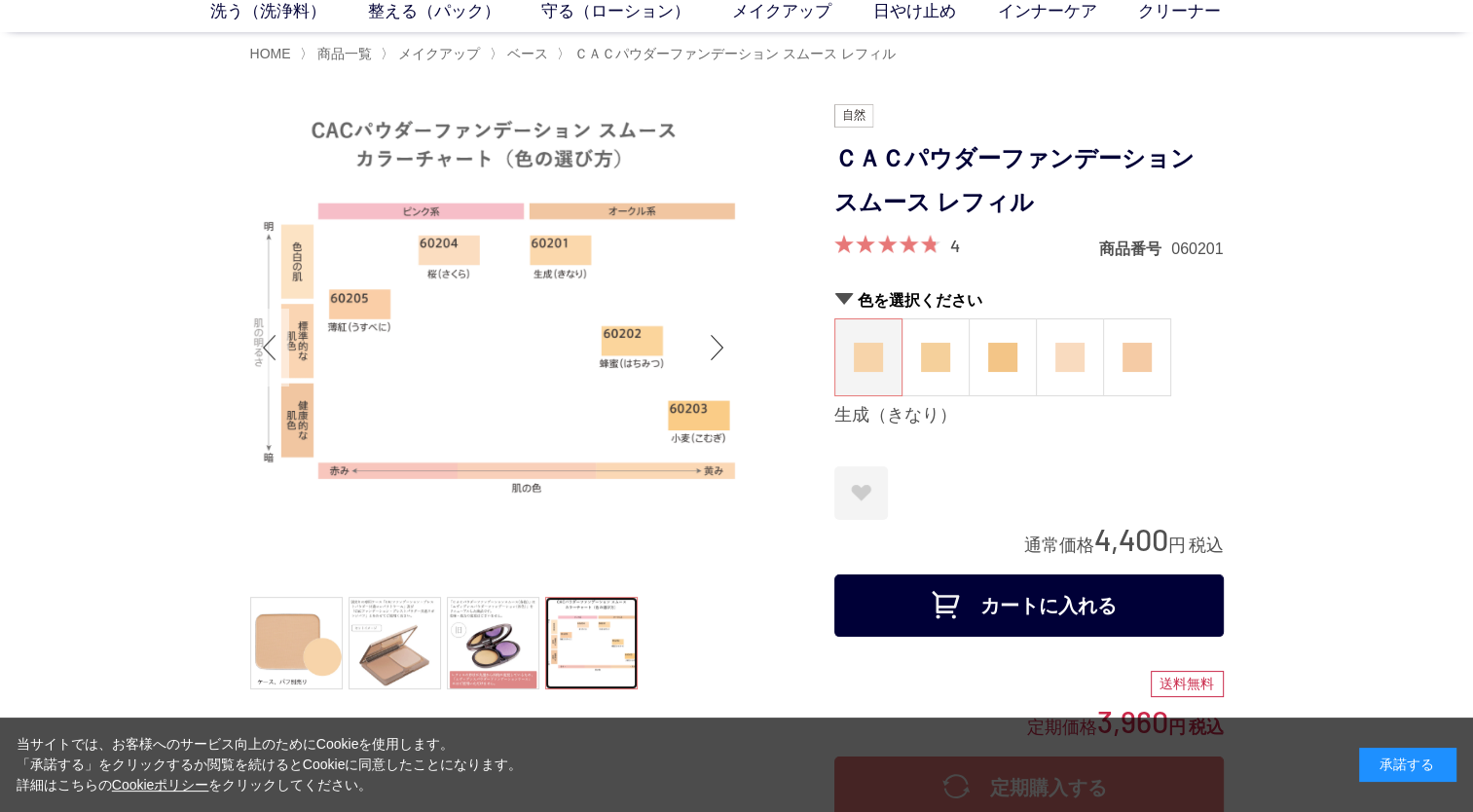 click at bounding box center (270, 348) 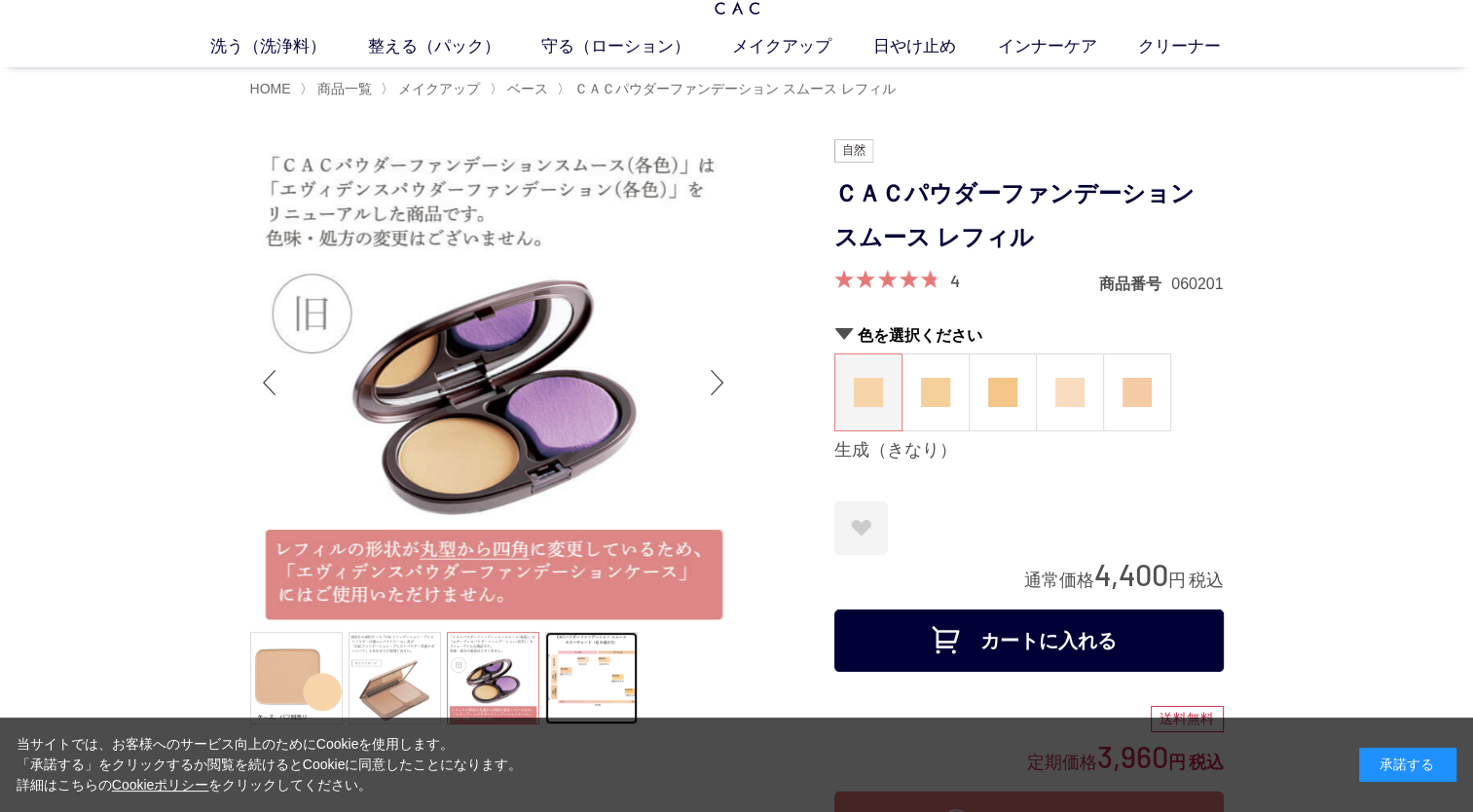 scroll, scrollTop: 97, scrollLeft: 0, axis: vertical 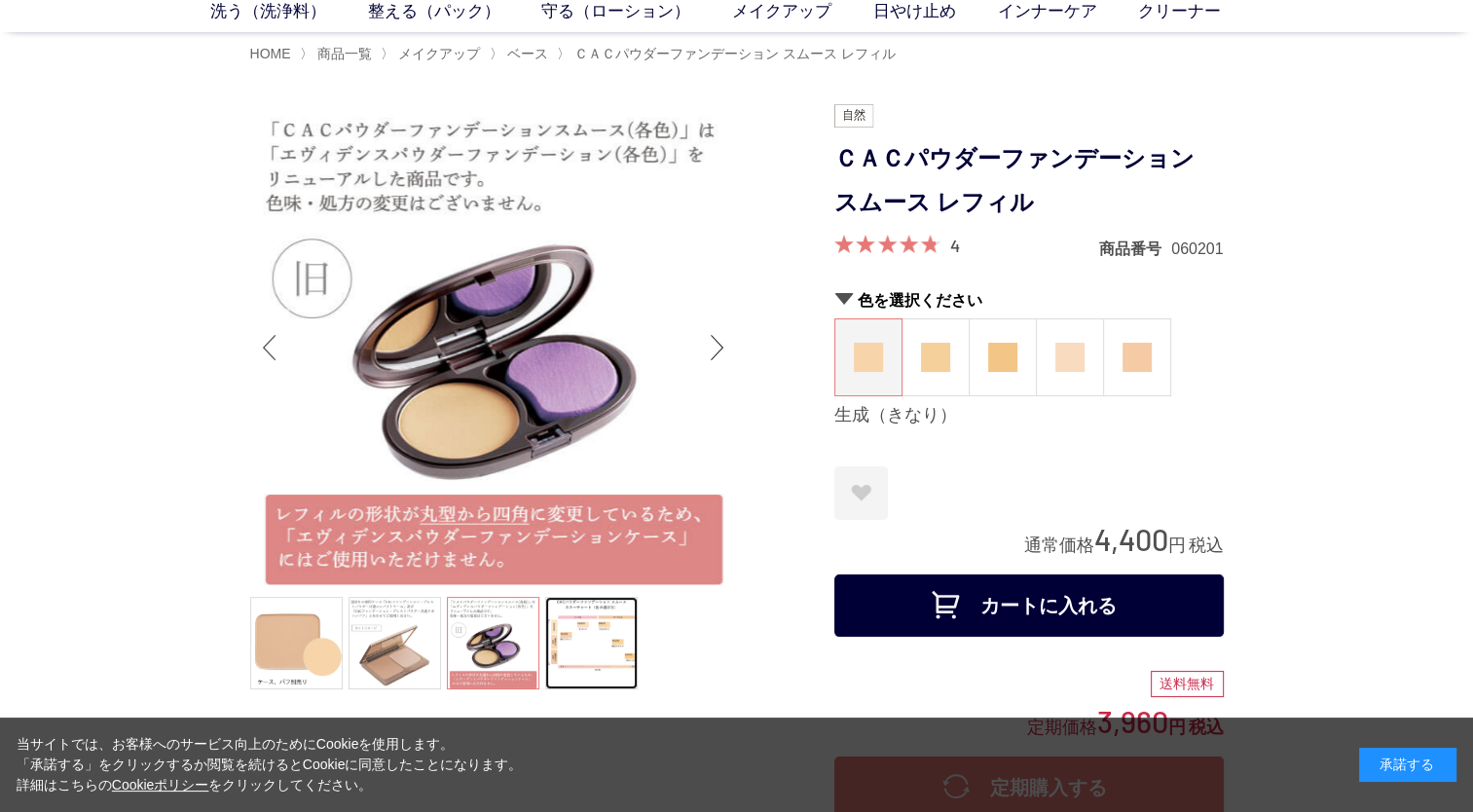 click at bounding box center [270, 348] 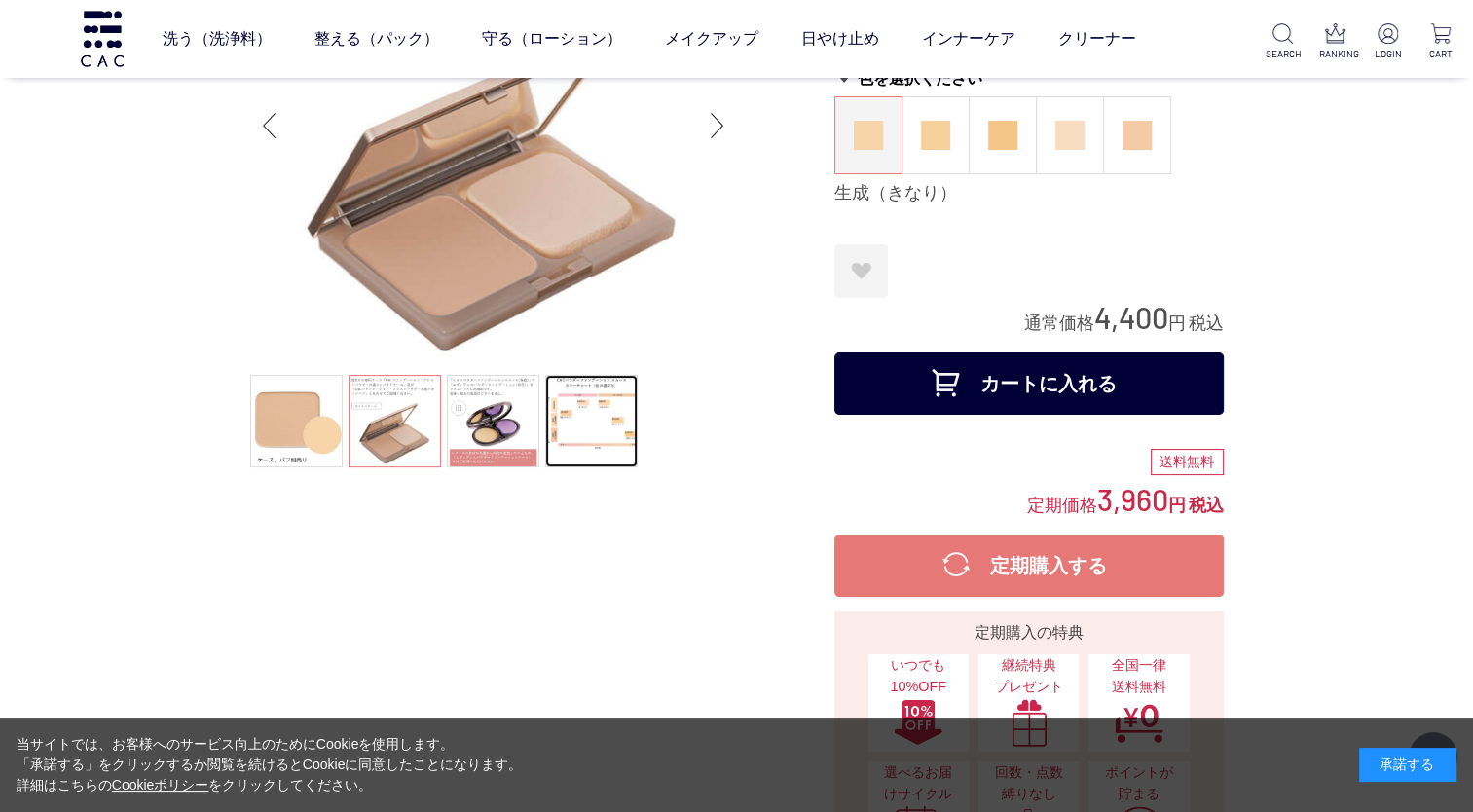 scroll, scrollTop: 97, scrollLeft: 0, axis: vertical 